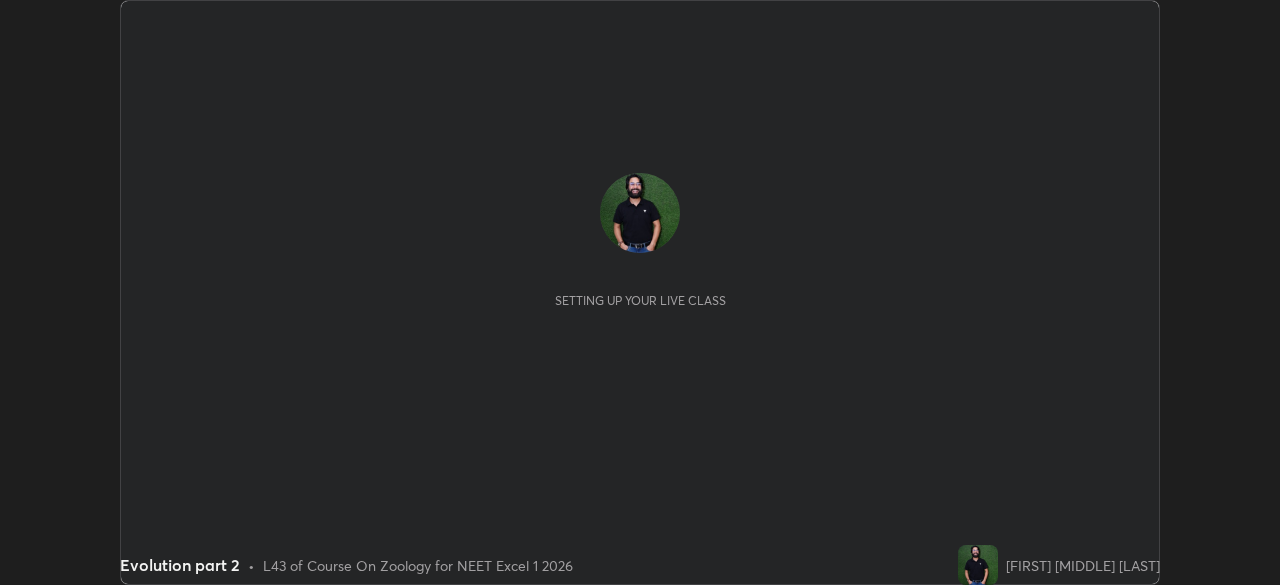 scroll, scrollTop: 0, scrollLeft: 0, axis: both 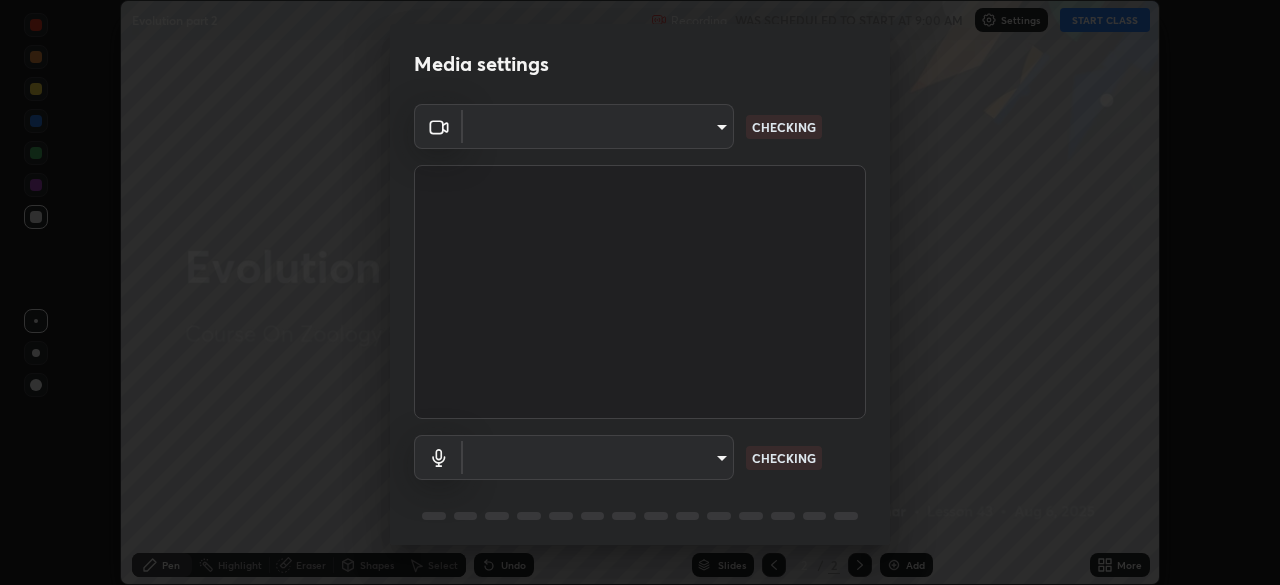 type on "0b0394df5398a873b7d047182dbff5bf8641b4882f7ce2760a0fef017966b62e" 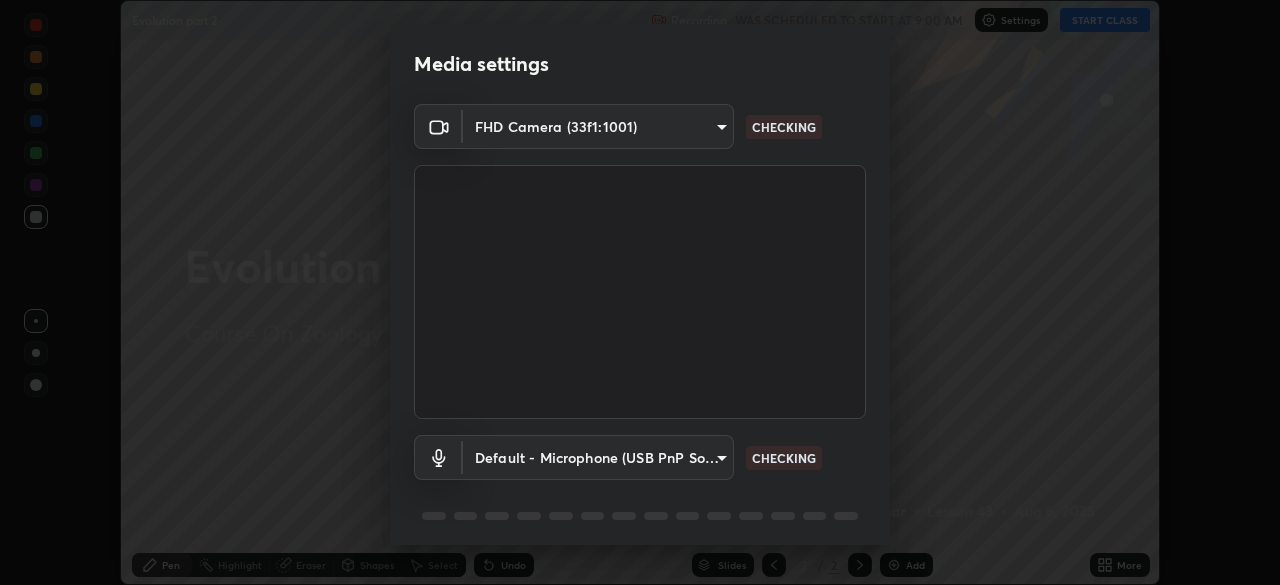 scroll, scrollTop: 71, scrollLeft: 0, axis: vertical 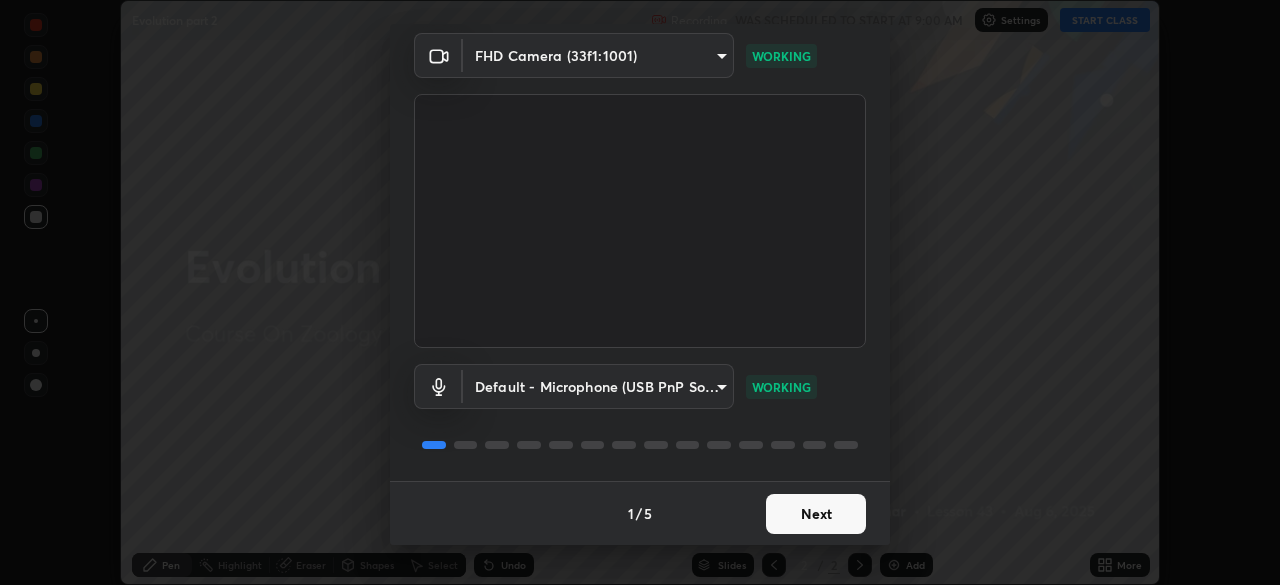 click on "Next" at bounding box center [816, 514] 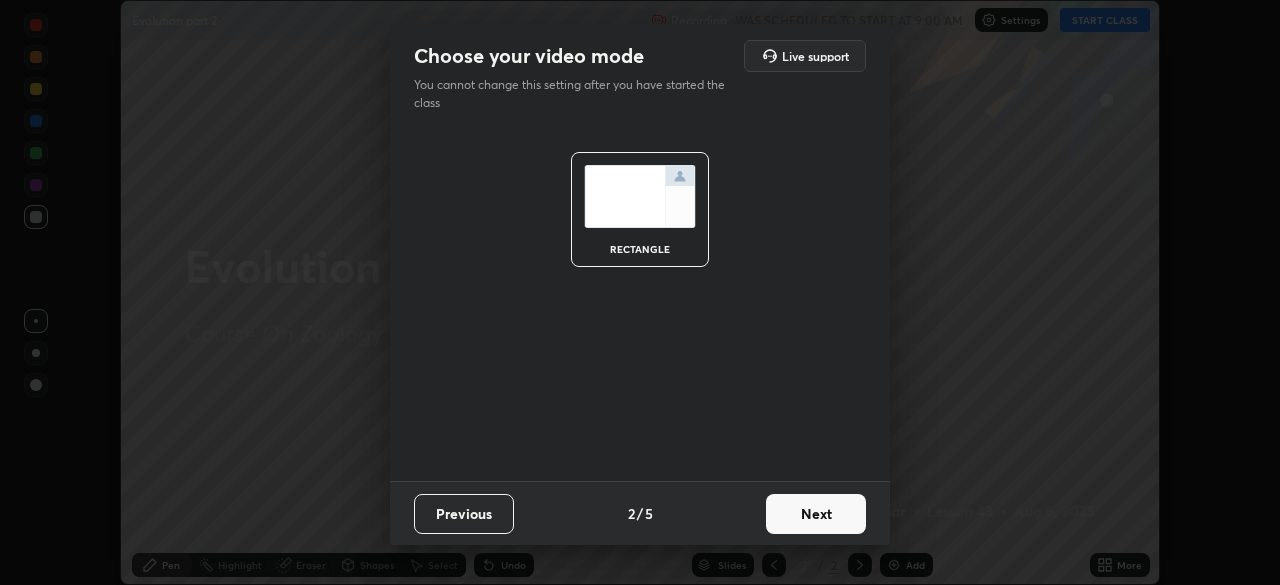 scroll, scrollTop: 0, scrollLeft: 0, axis: both 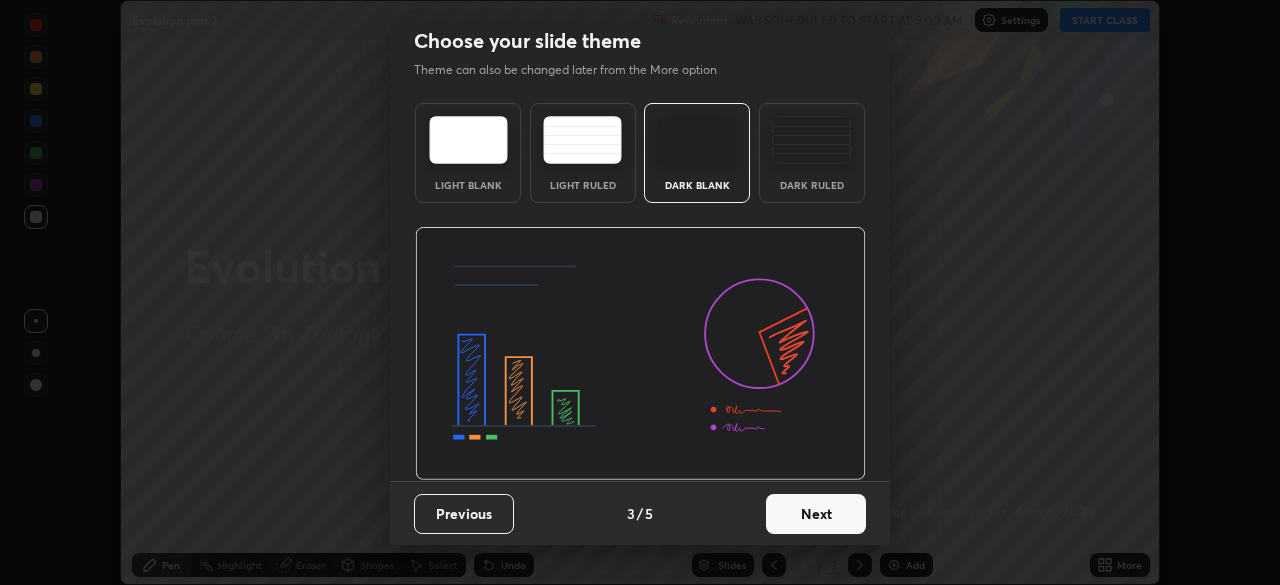 click on "Next" at bounding box center (816, 514) 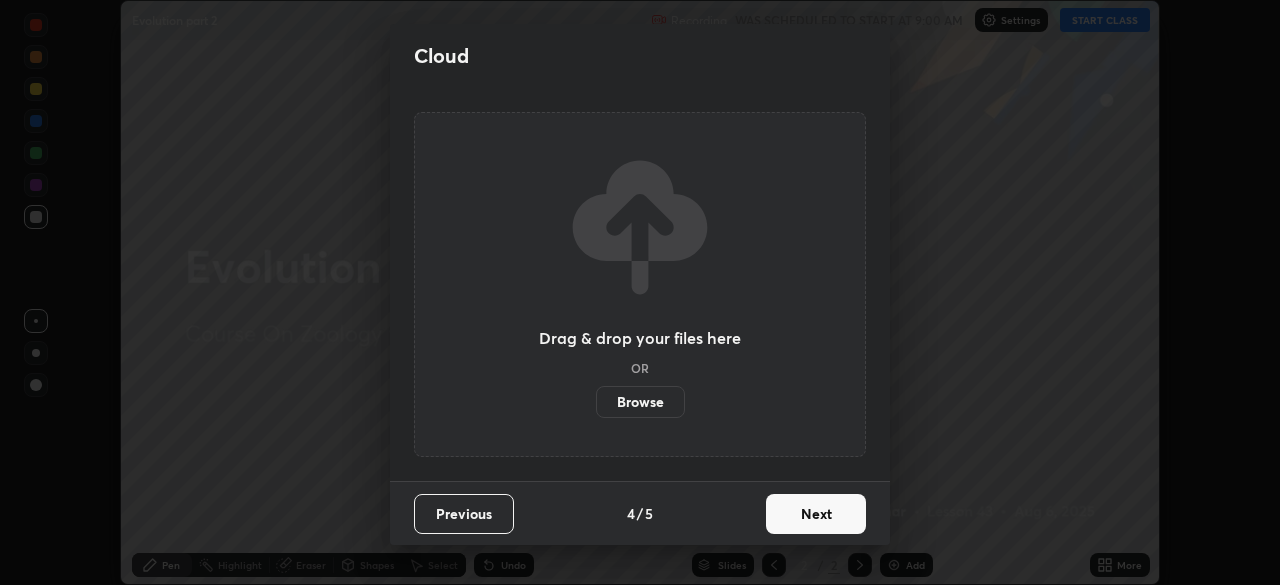 scroll, scrollTop: 0, scrollLeft: 0, axis: both 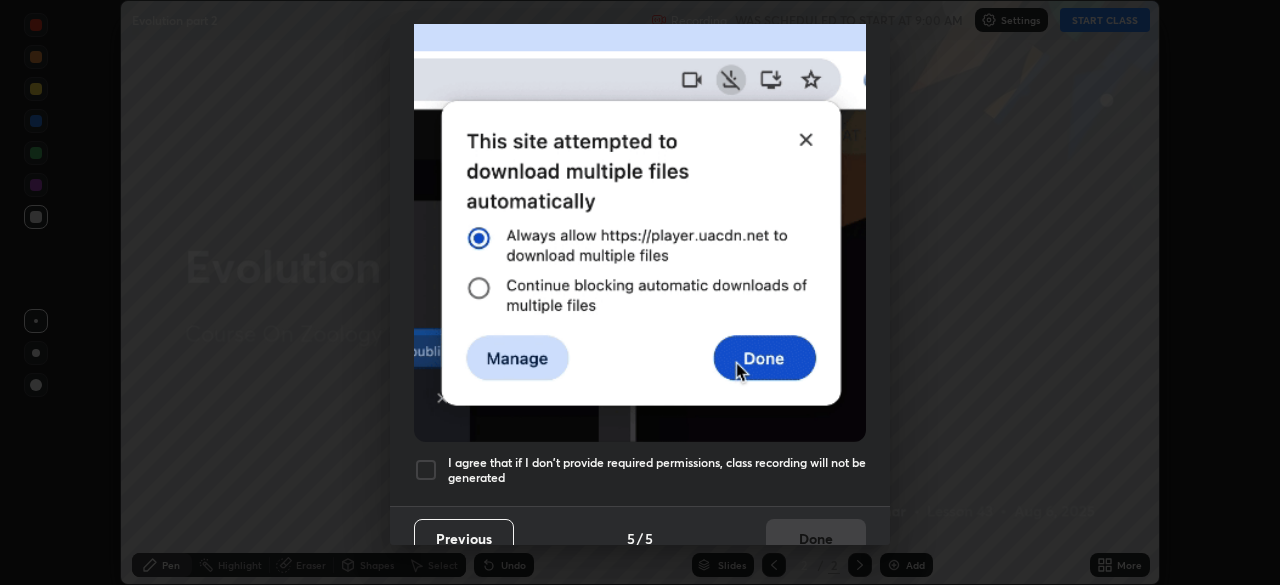 click at bounding box center (426, 470) 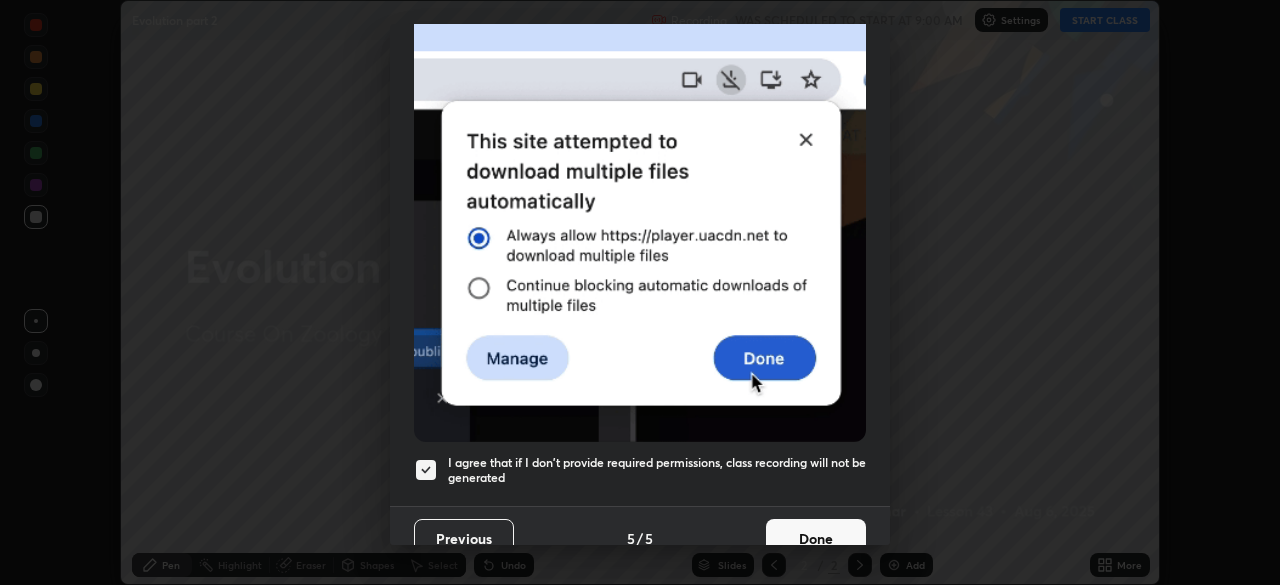 click on "Done" at bounding box center [816, 539] 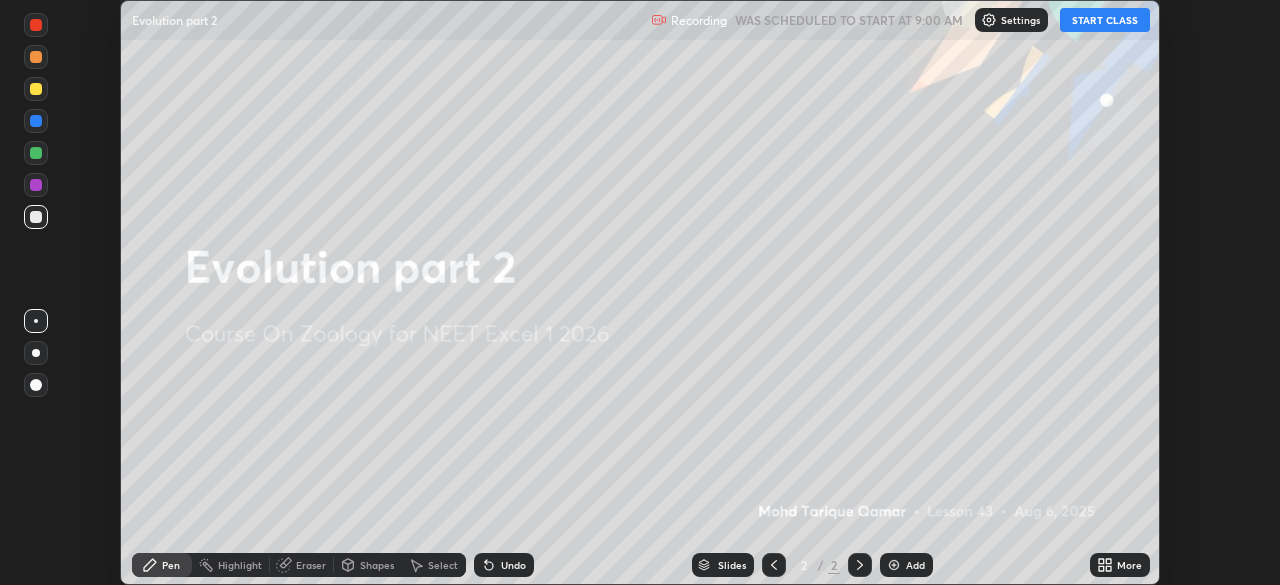 click on "More" at bounding box center (1129, 565) 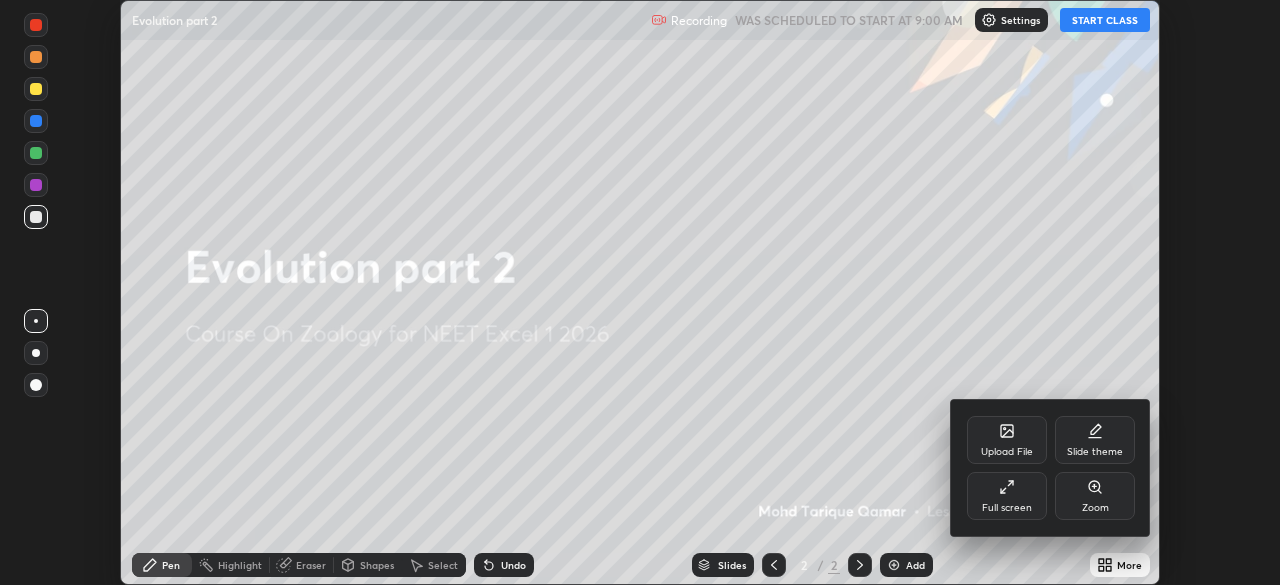click on "Full screen" at bounding box center [1007, 496] 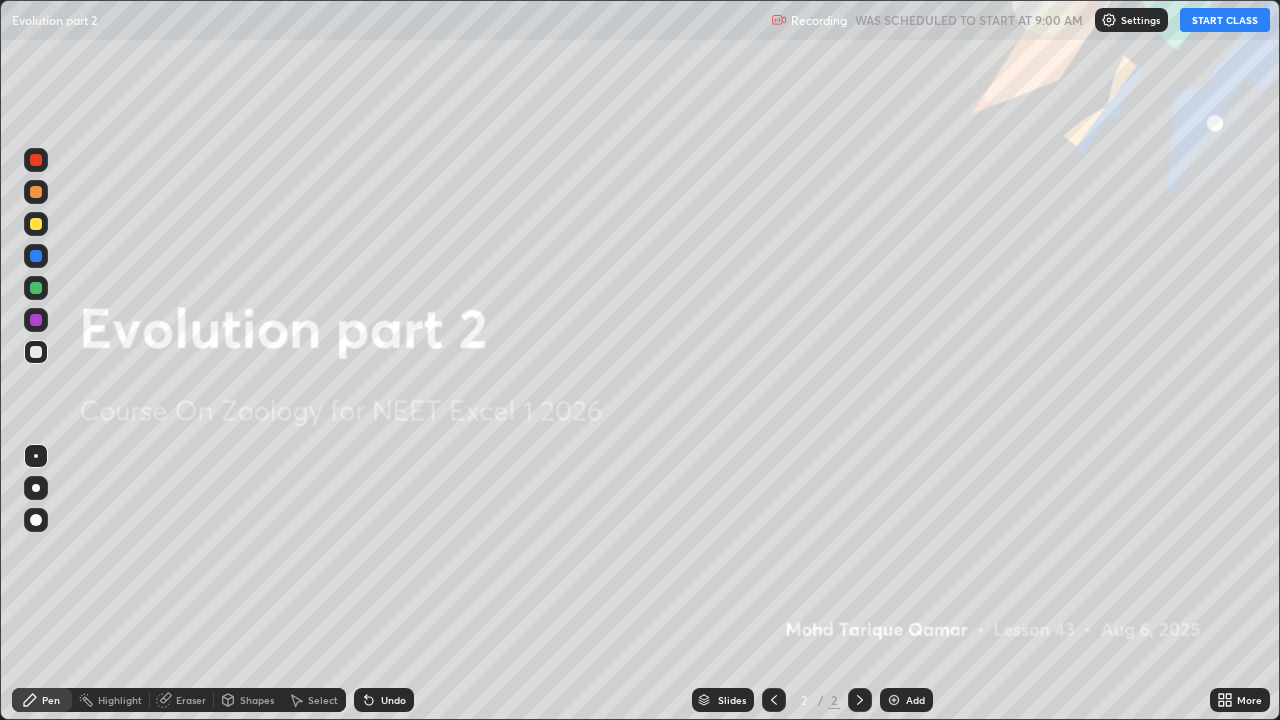 scroll, scrollTop: 99280, scrollLeft: 98720, axis: both 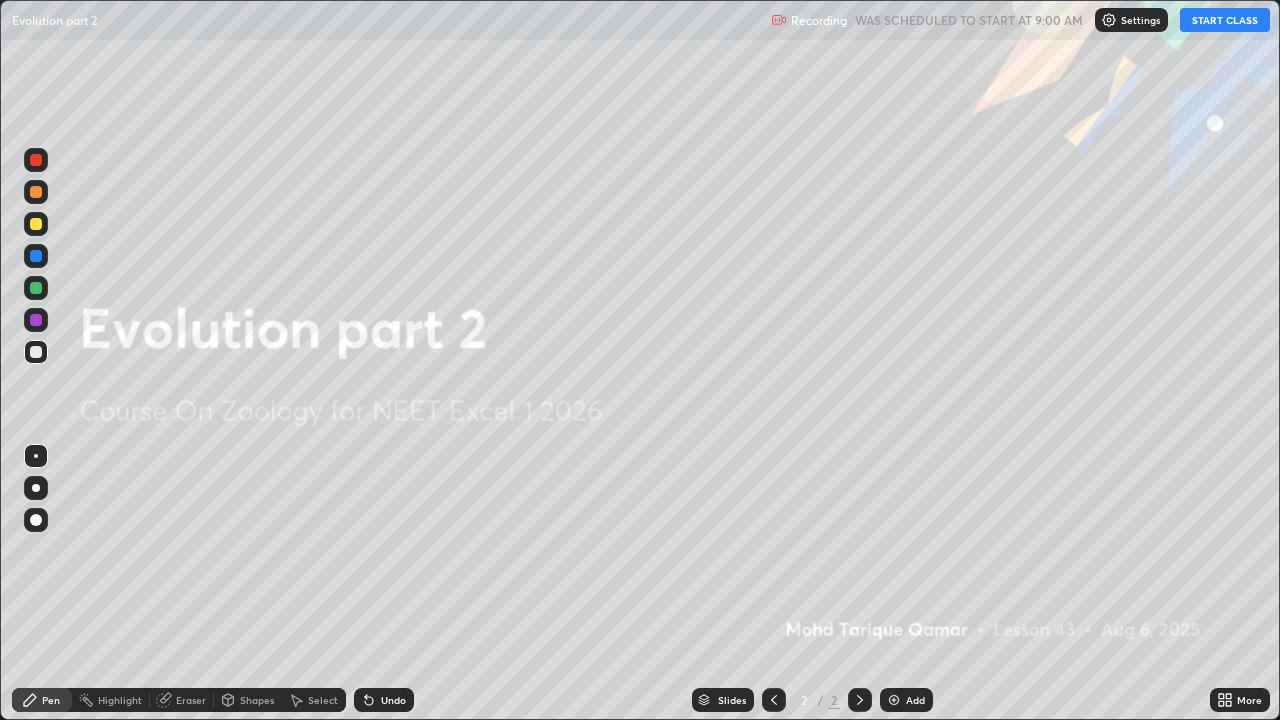 click on "START CLASS" at bounding box center (1225, 20) 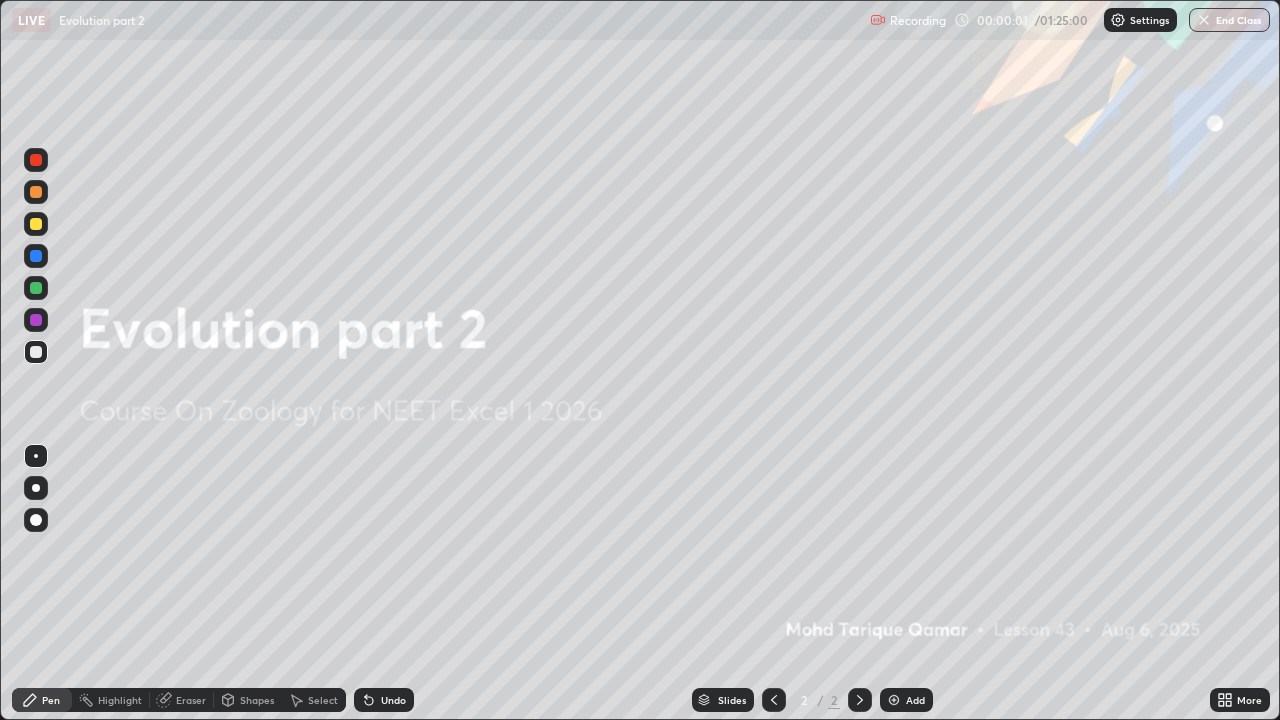 click on "Add" at bounding box center [915, 700] 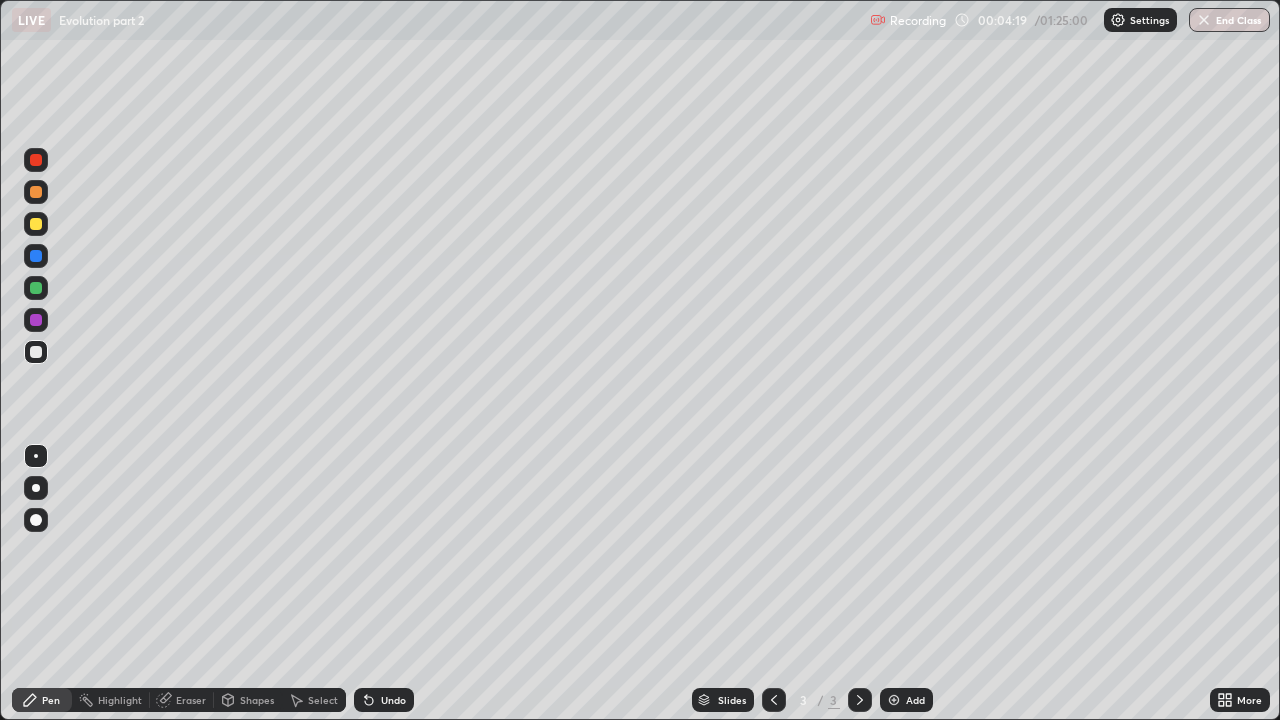 click at bounding box center (36, 520) 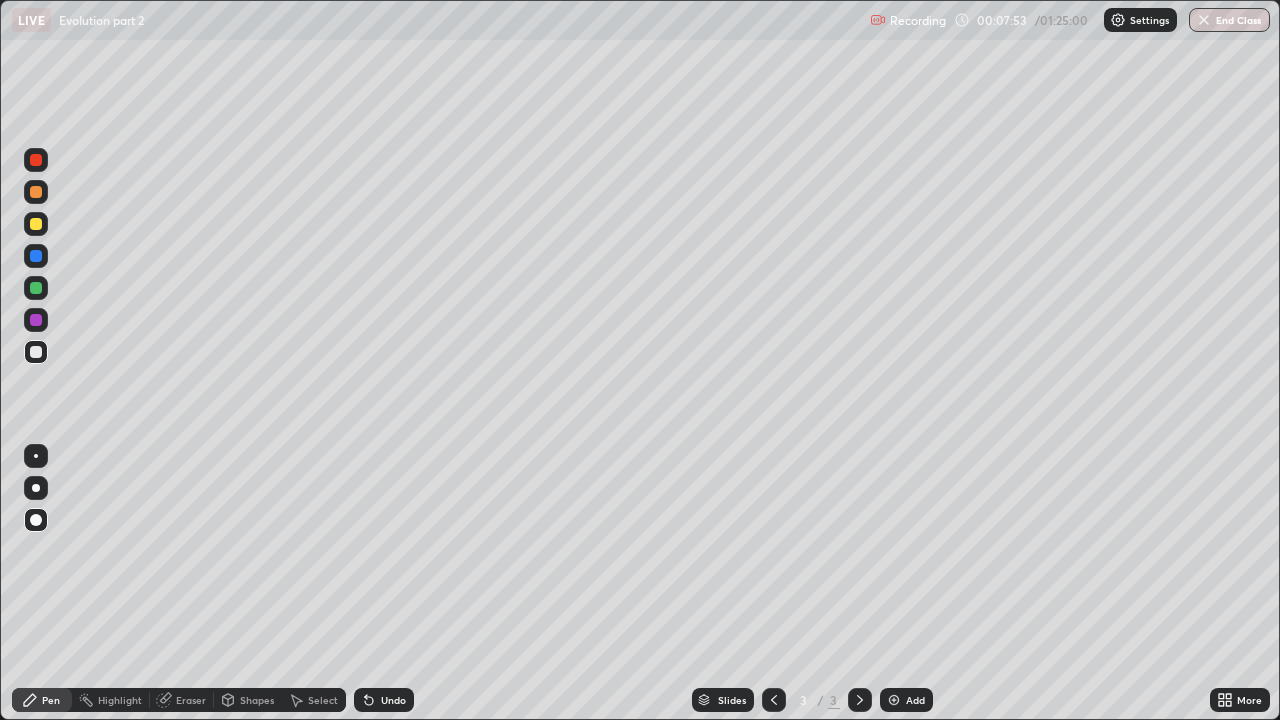 click on "Add" at bounding box center [915, 700] 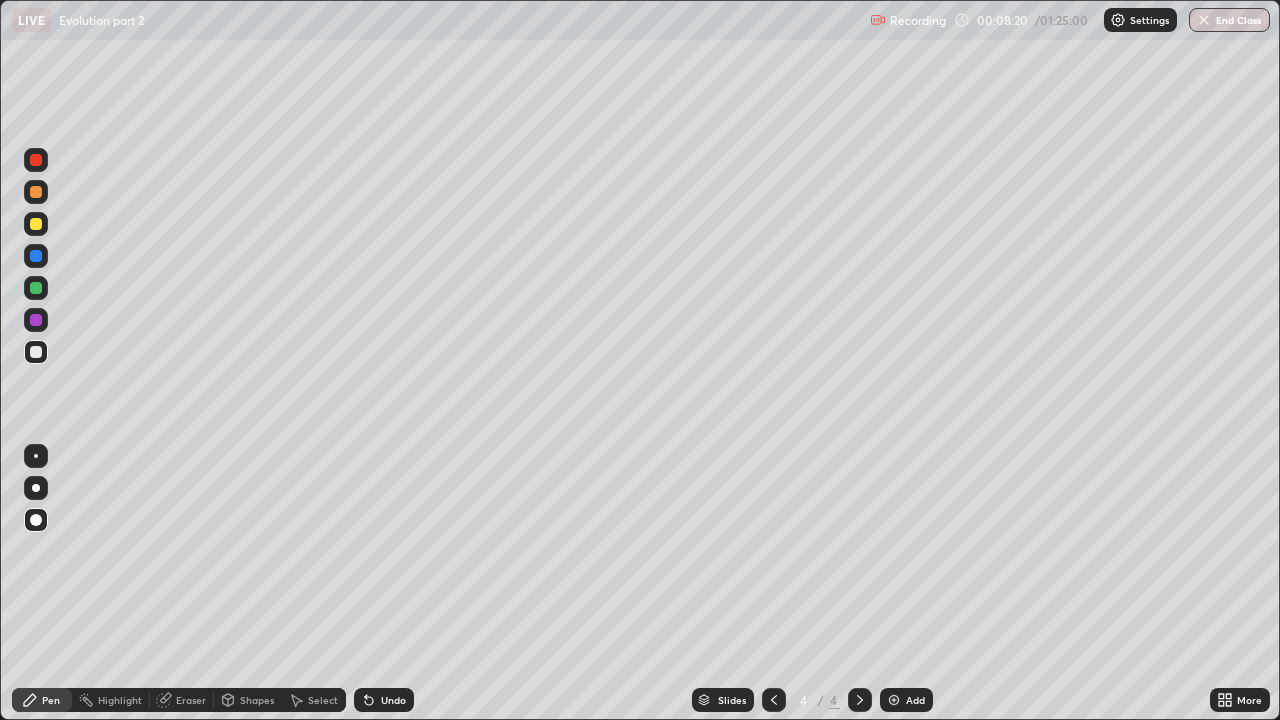 click at bounding box center [36, 352] 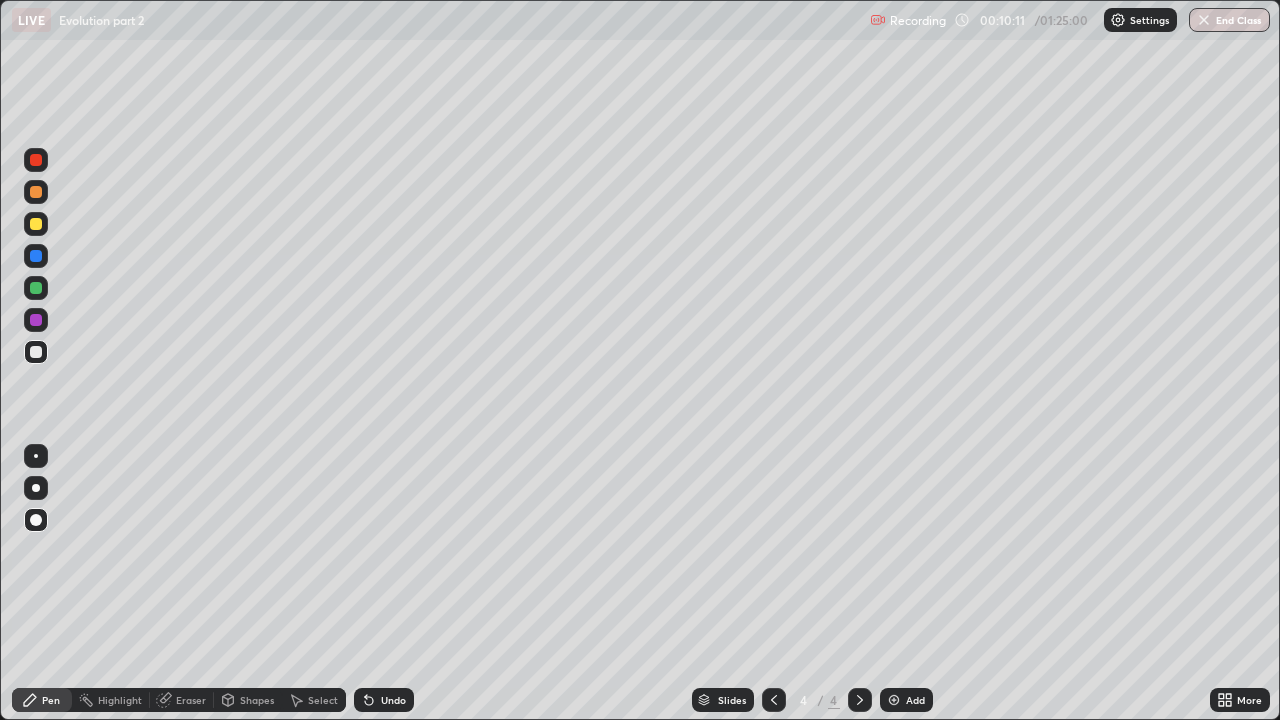 click at bounding box center [36, 192] 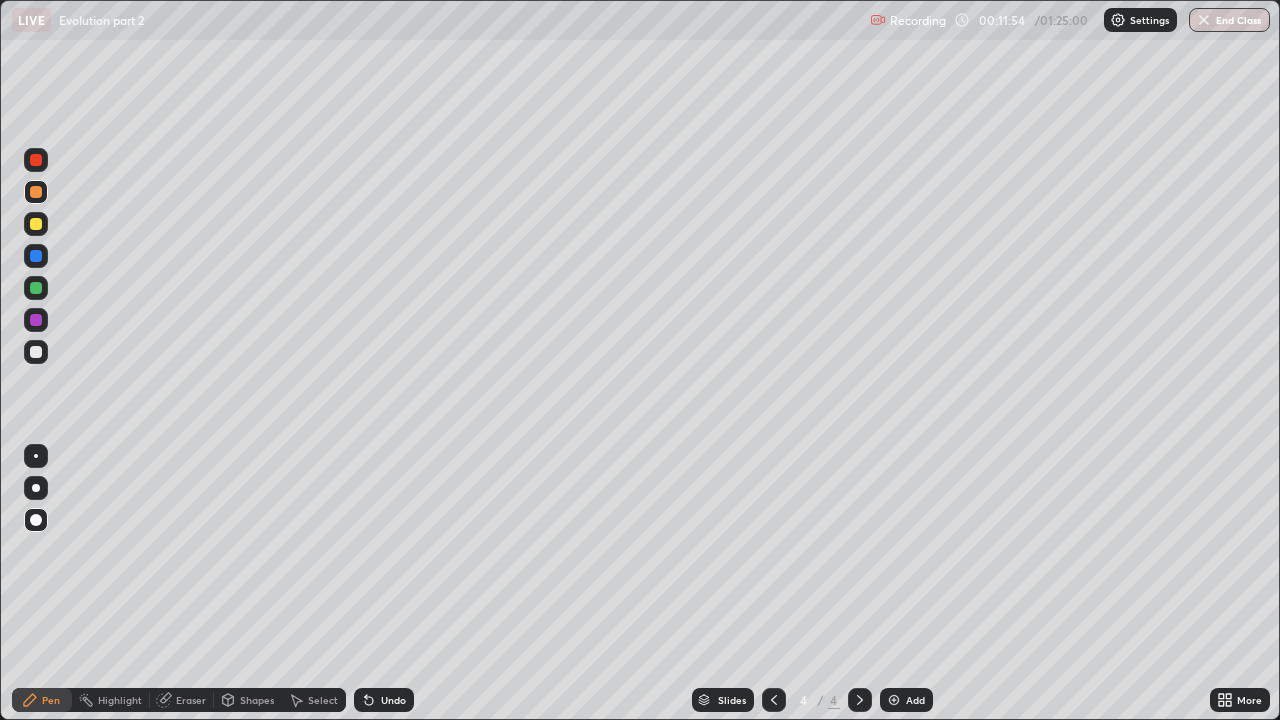 click on "Highlight" at bounding box center (120, 700) 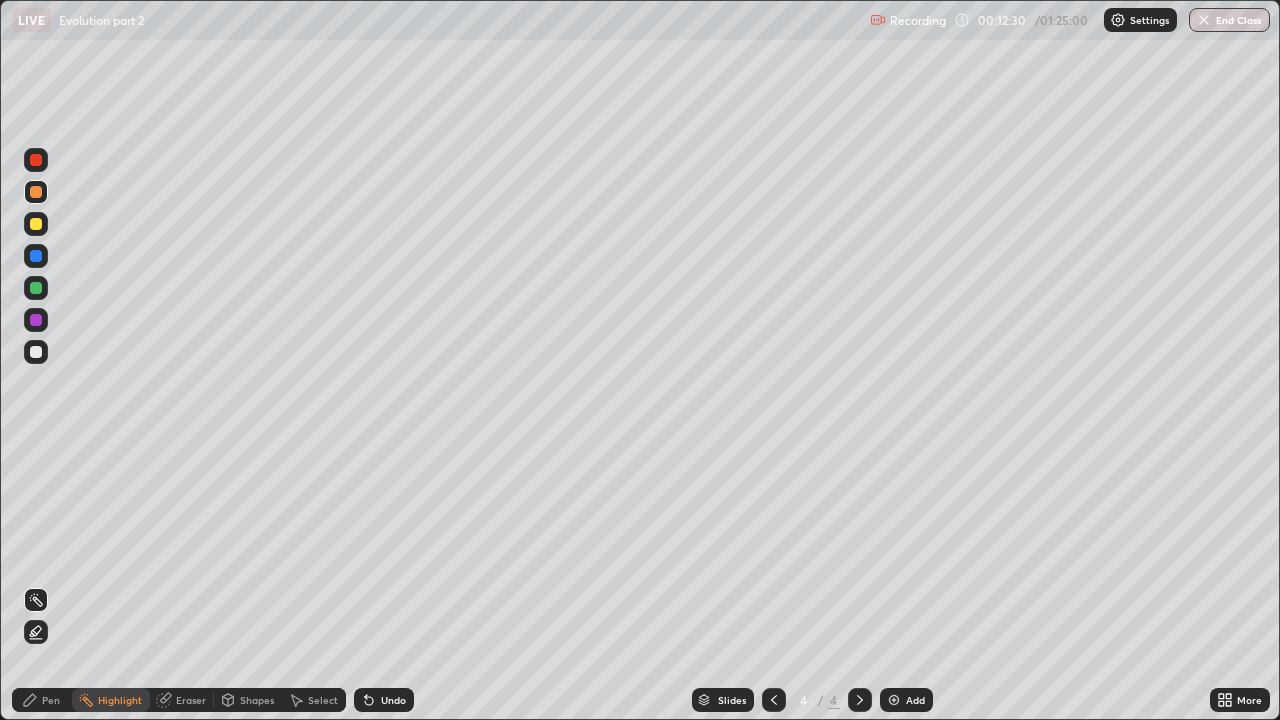 click 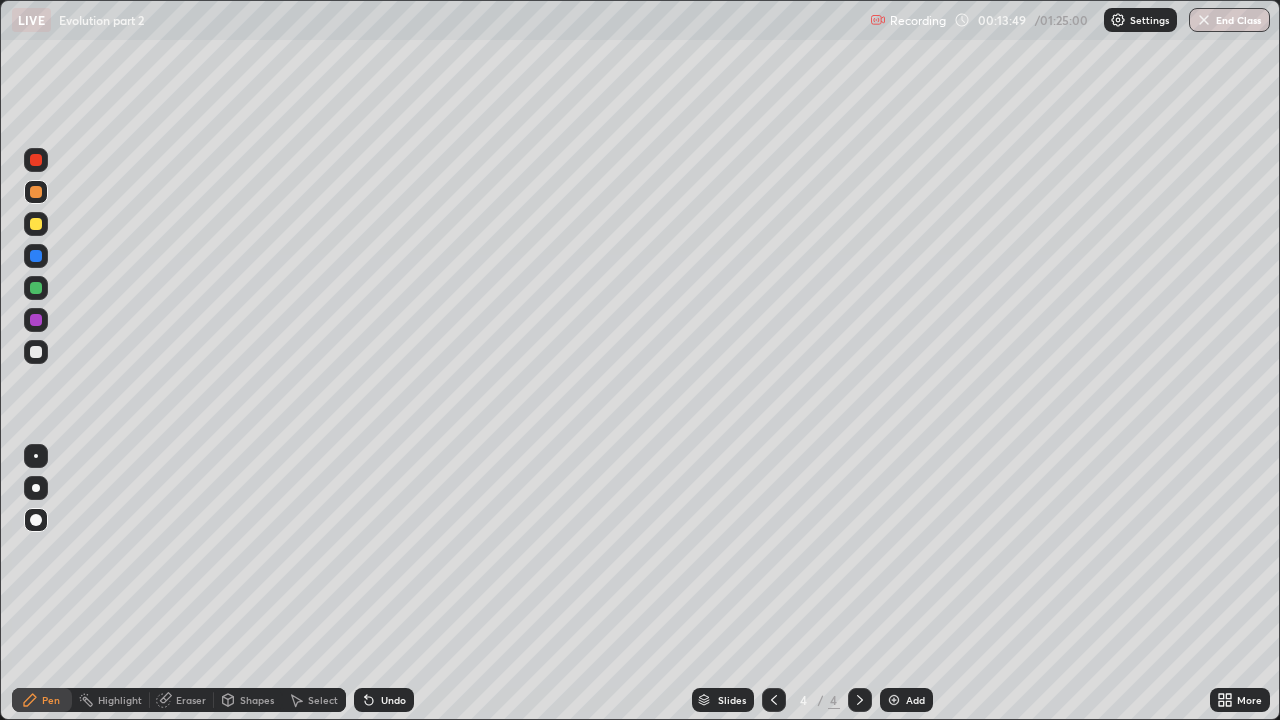 click on "Pen" at bounding box center [42, 700] 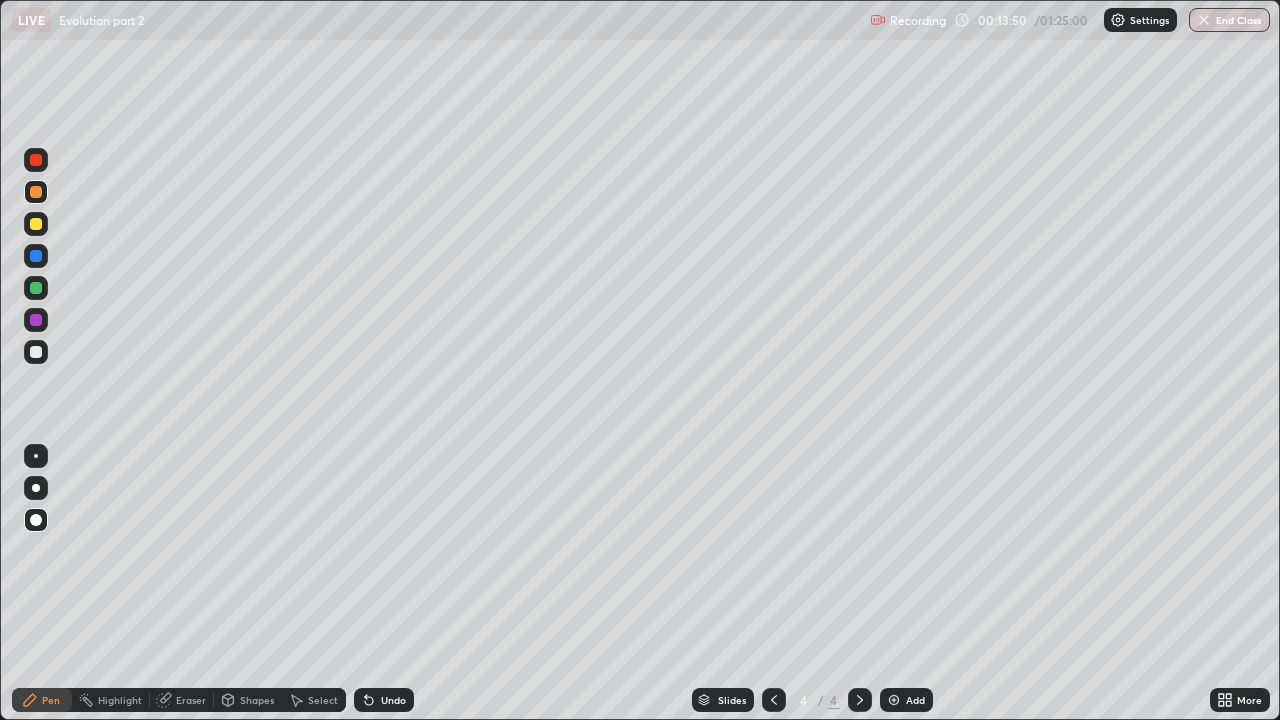 click at bounding box center (36, 488) 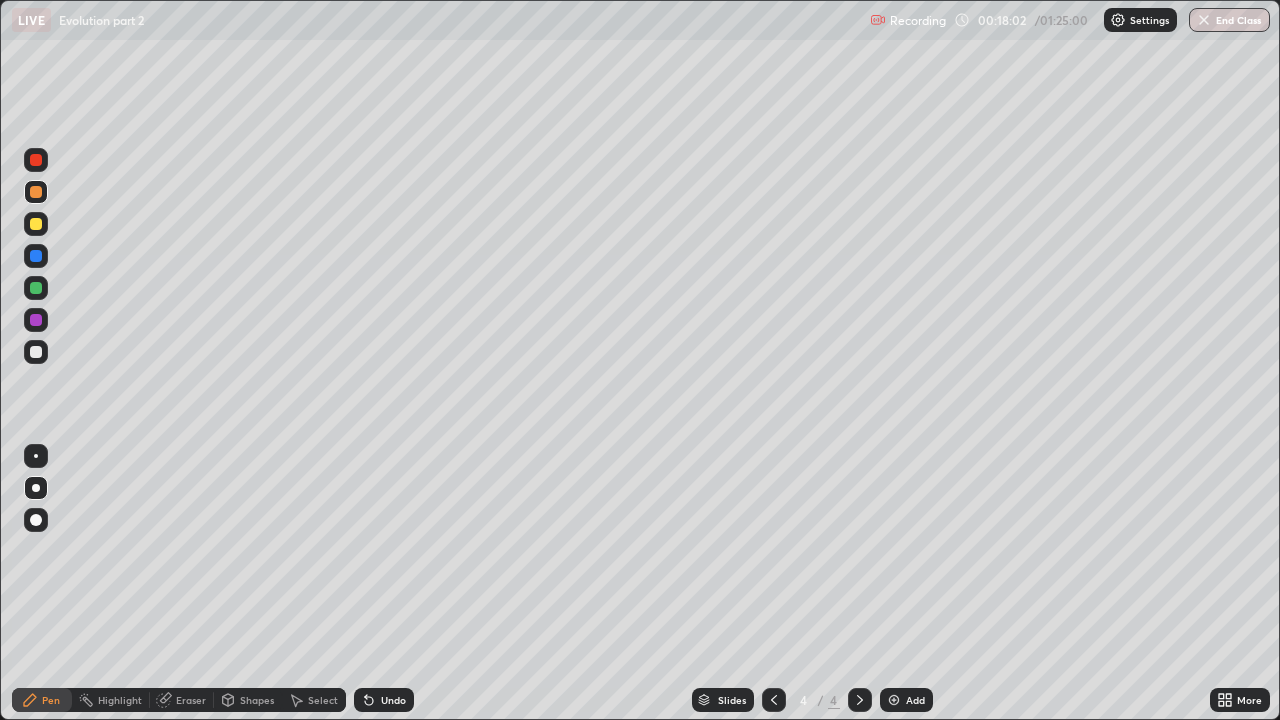 click on "Add" at bounding box center [915, 700] 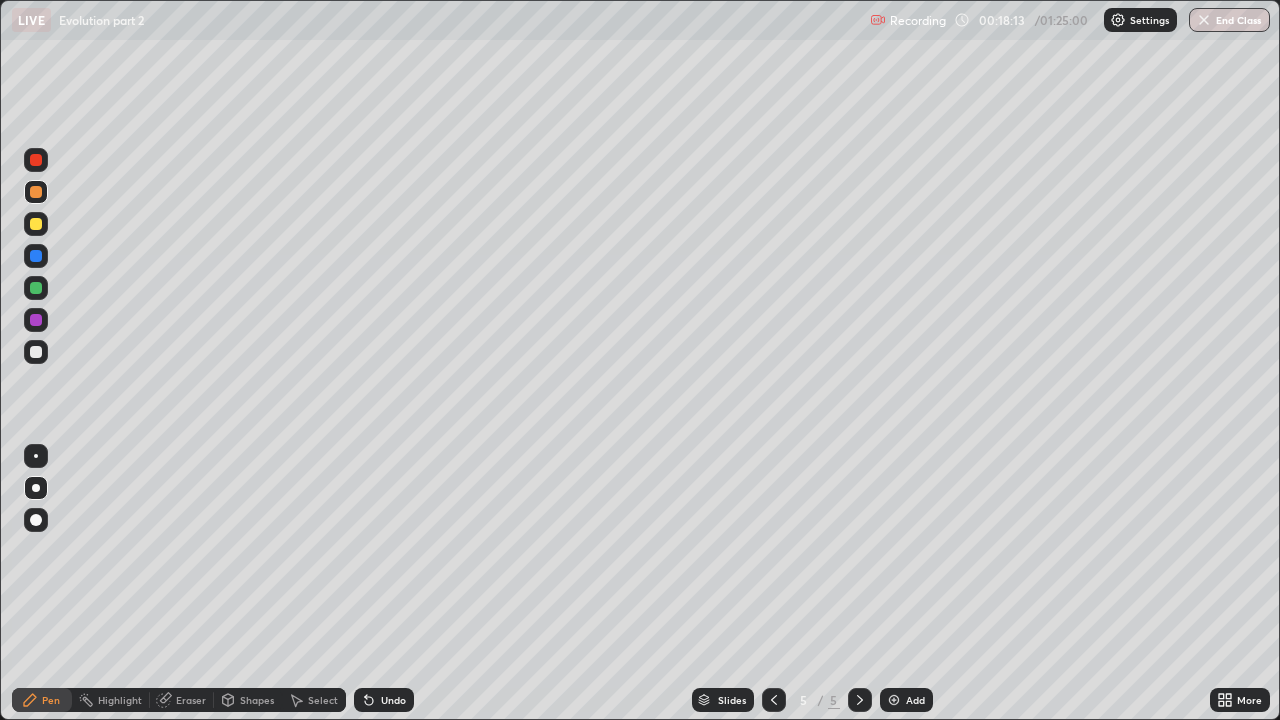 click at bounding box center [36, 520] 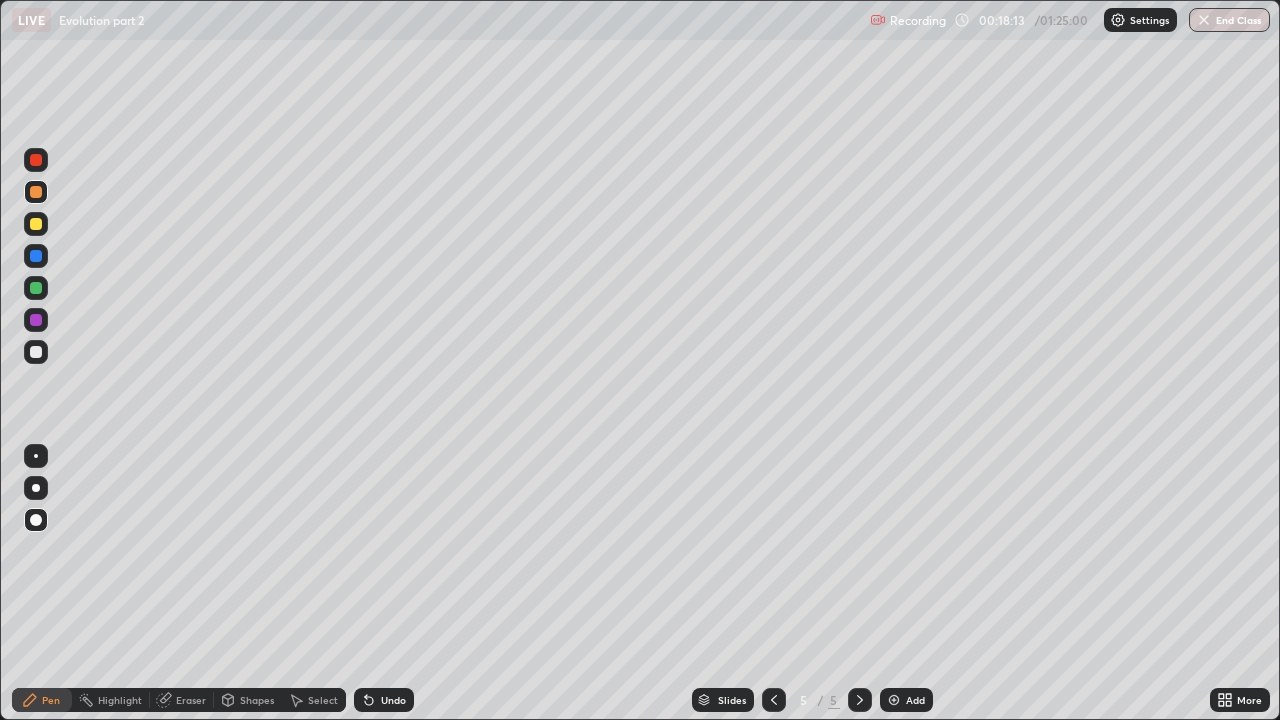 click at bounding box center [36, 192] 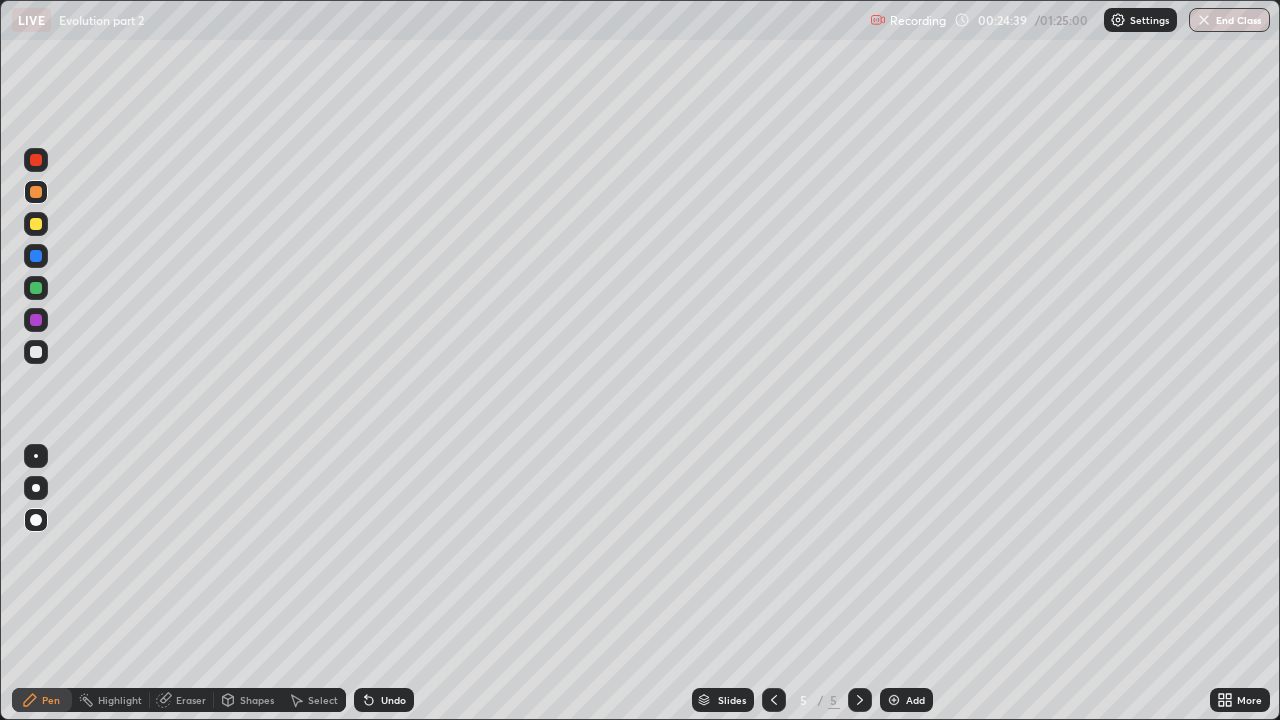 click on "Add" at bounding box center [906, 700] 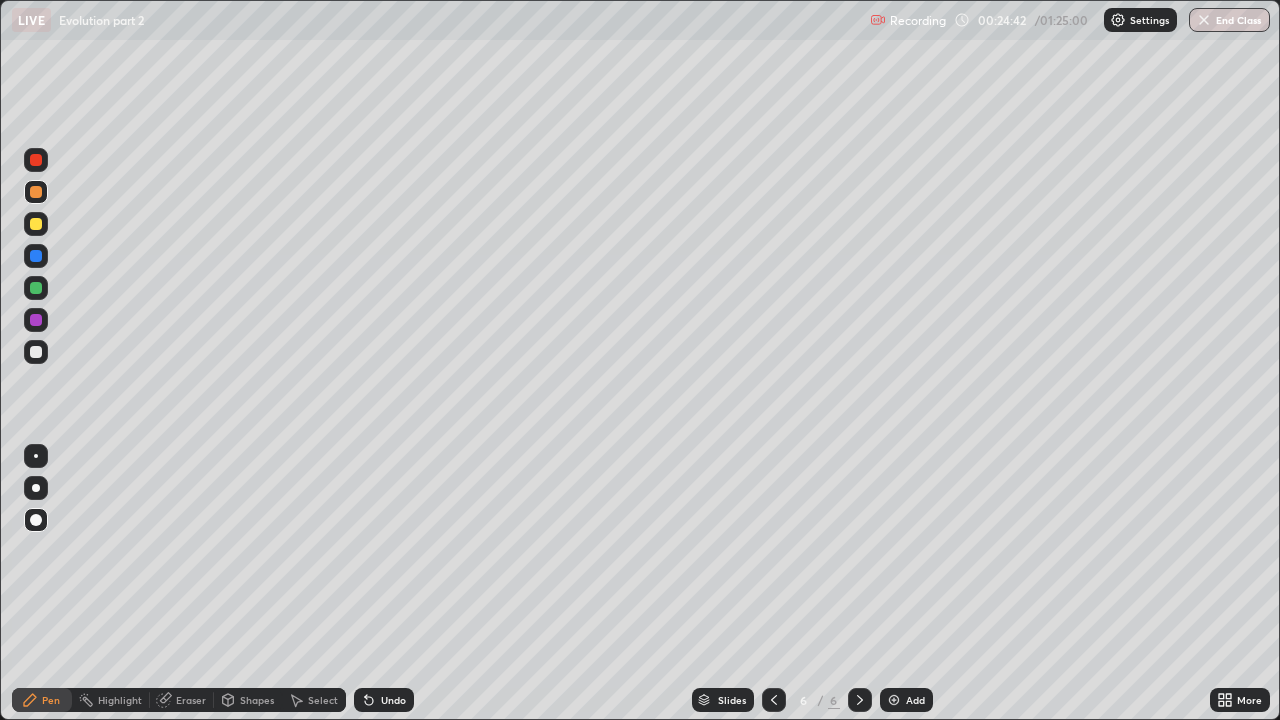 click at bounding box center [36, 320] 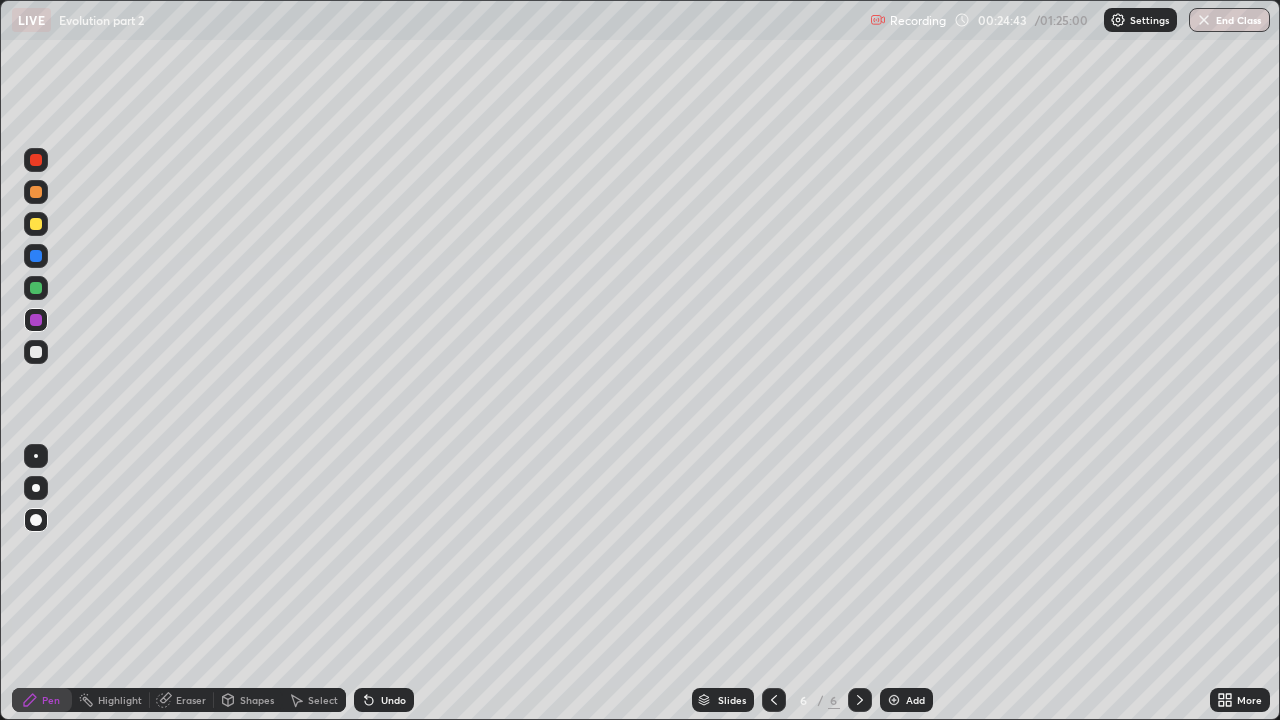 click at bounding box center (36, 520) 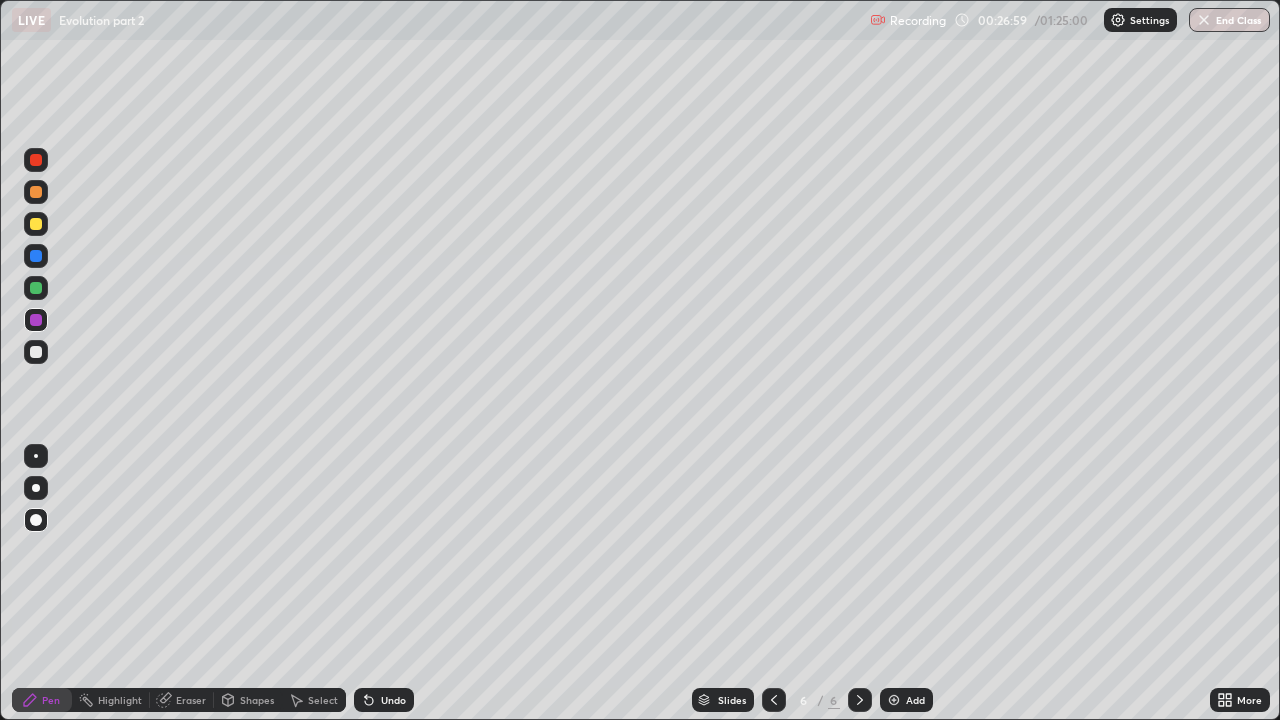 click on "Add" at bounding box center (915, 700) 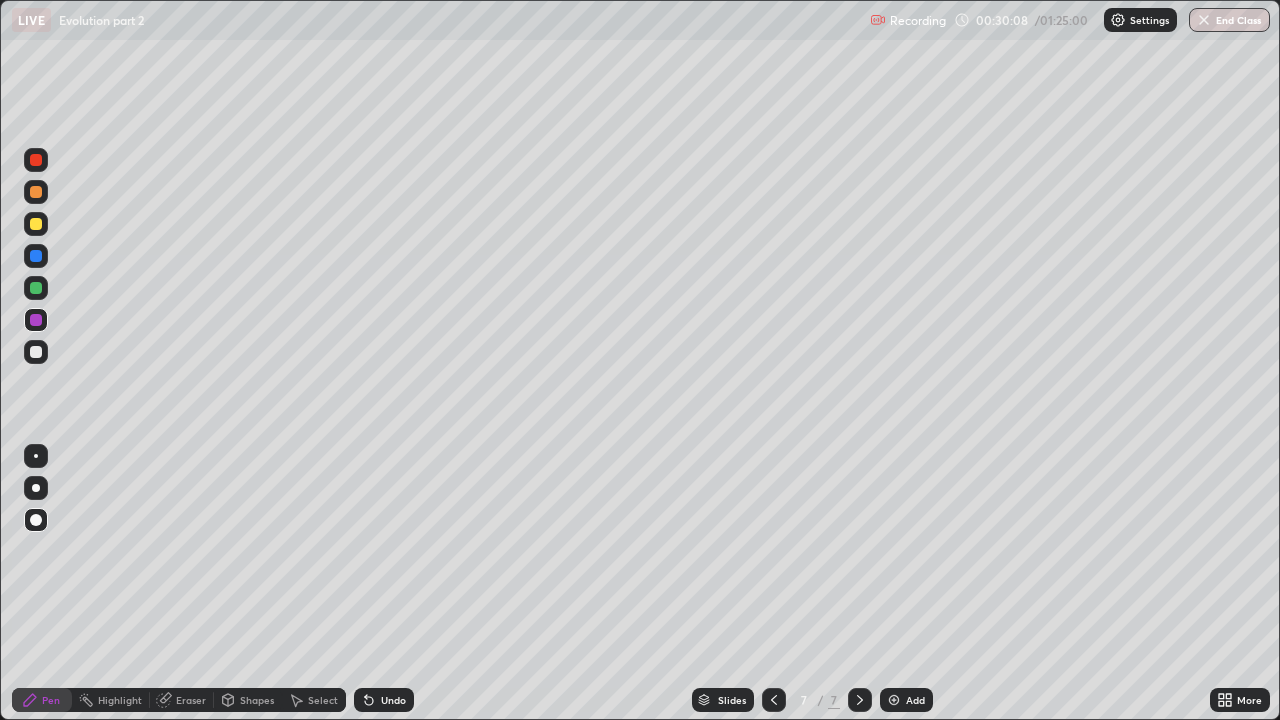 click at bounding box center (36, 352) 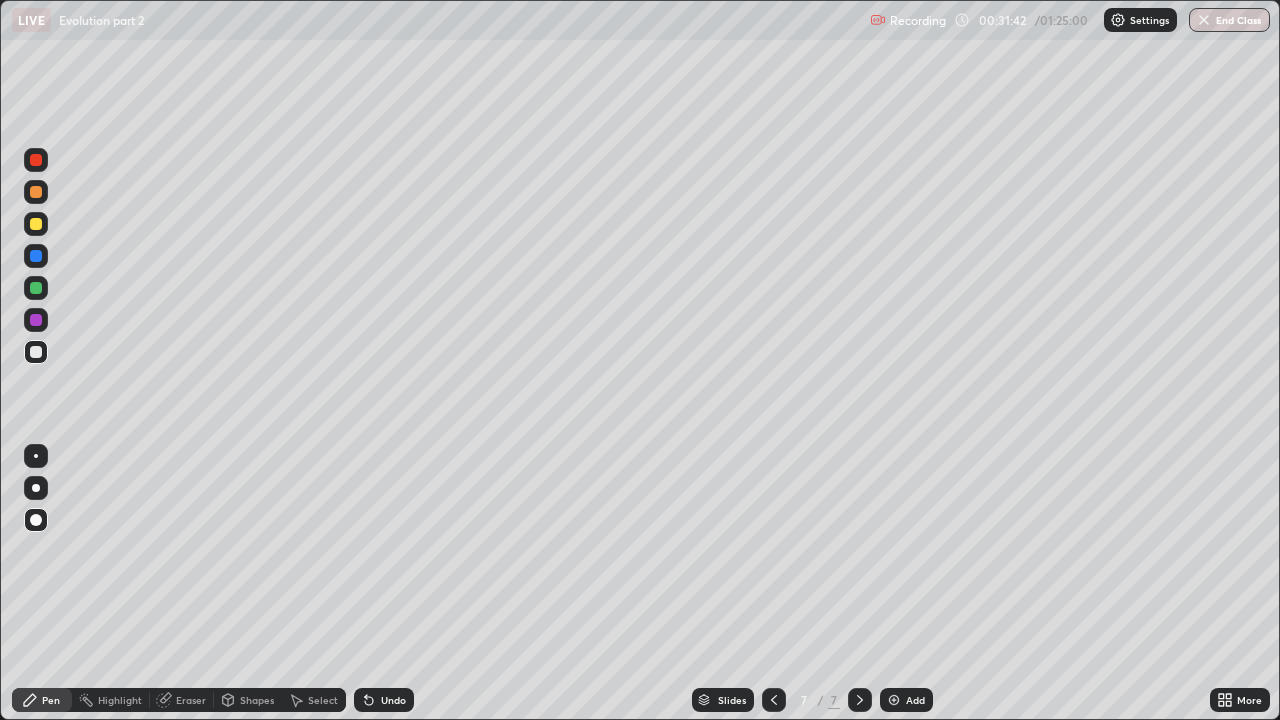 click on "Add" at bounding box center [915, 700] 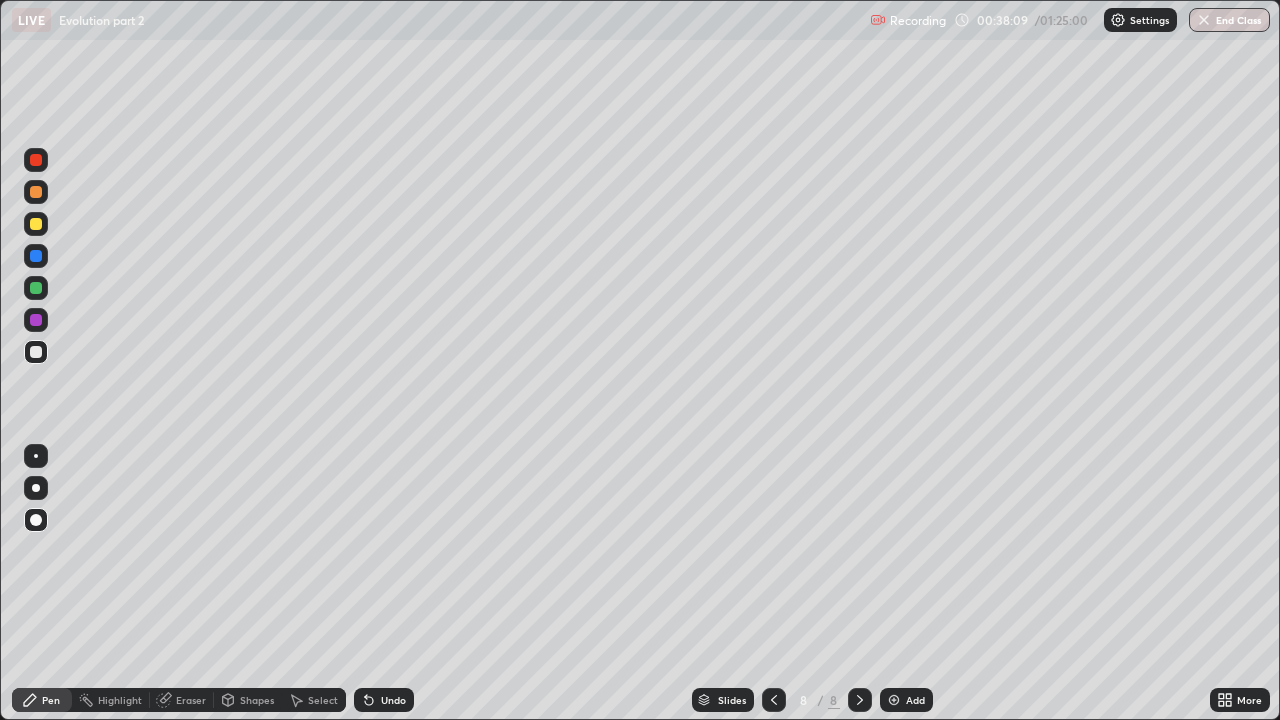 click on "Add" at bounding box center (915, 700) 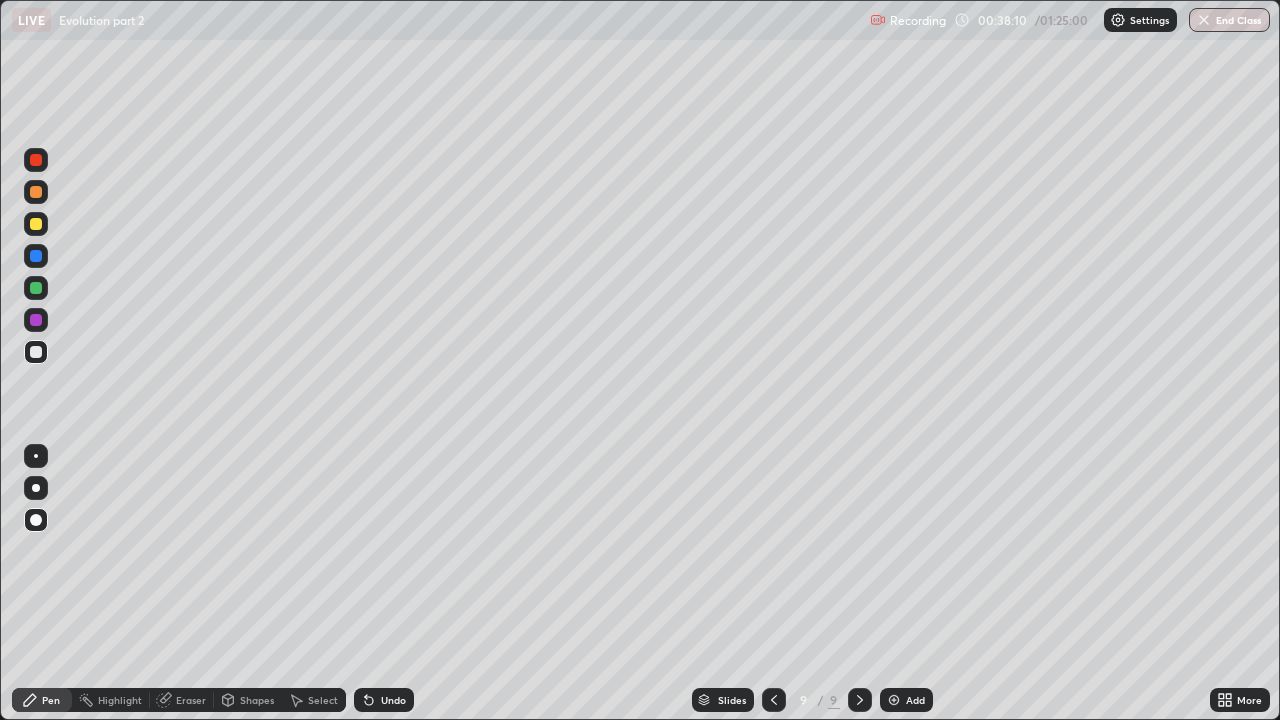 click on "Add" at bounding box center (906, 700) 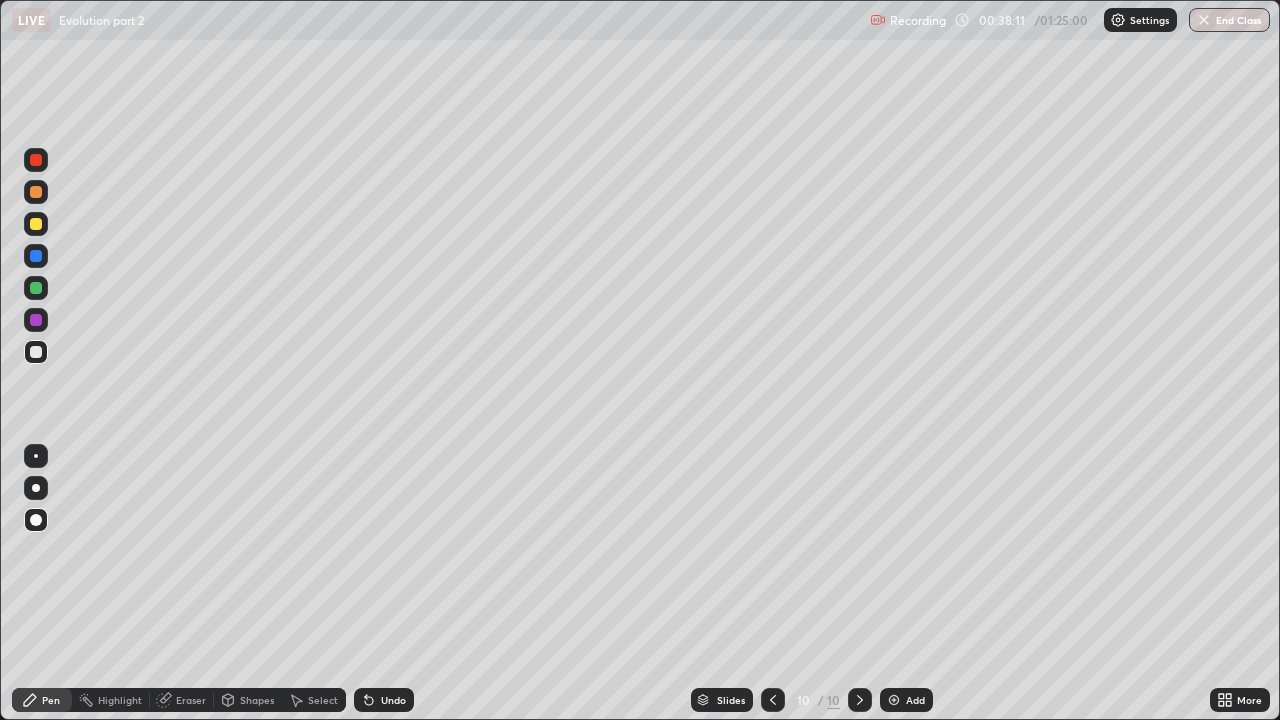 click at bounding box center [36, 520] 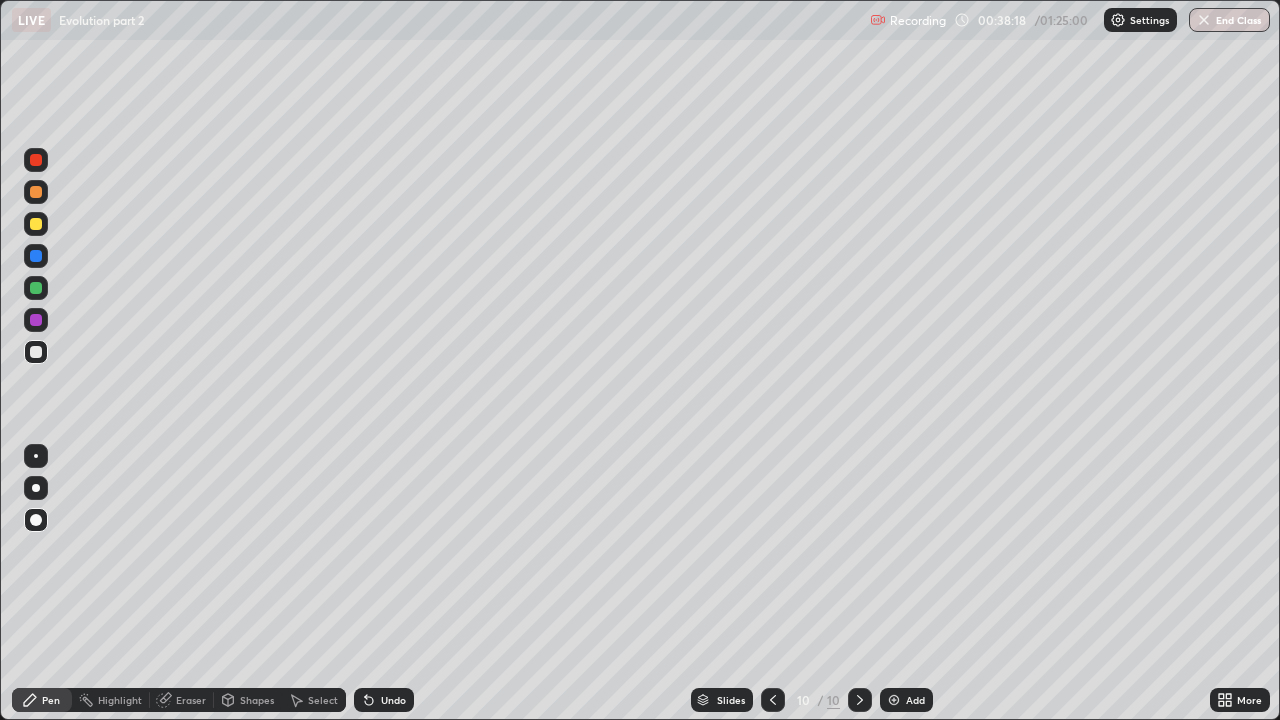 click at bounding box center [36, 192] 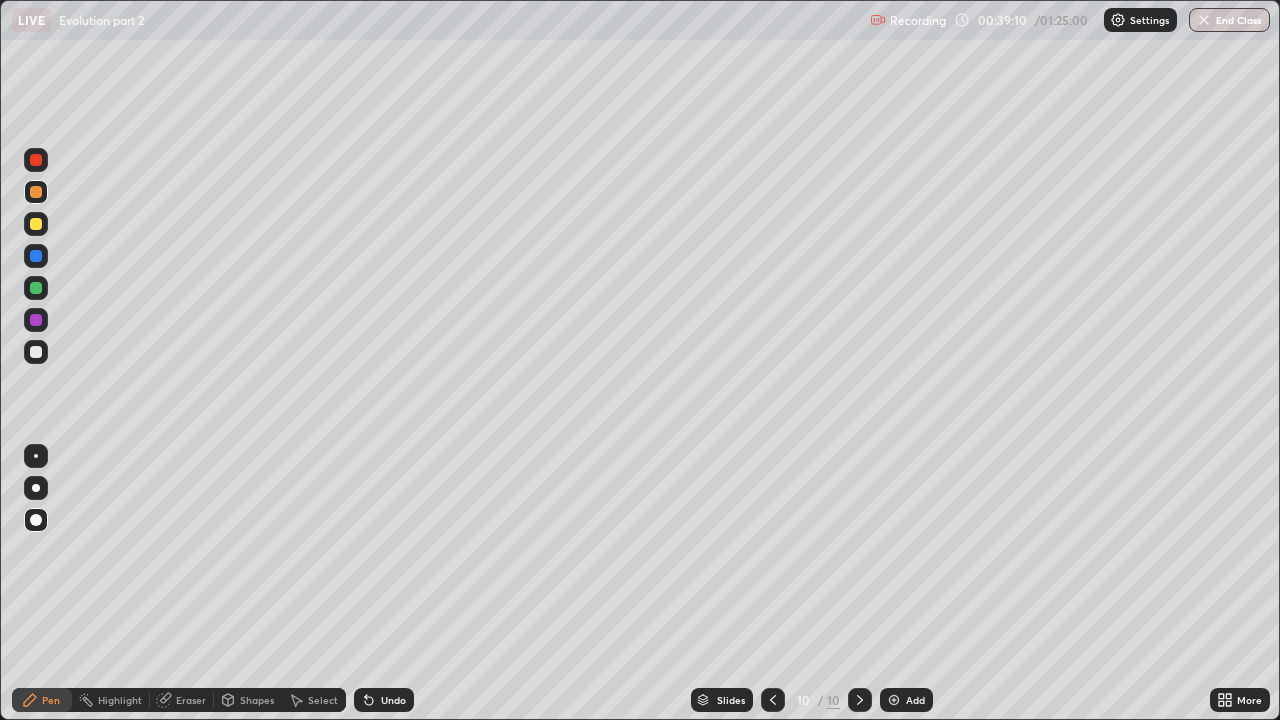 click at bounding box center (36, 192) 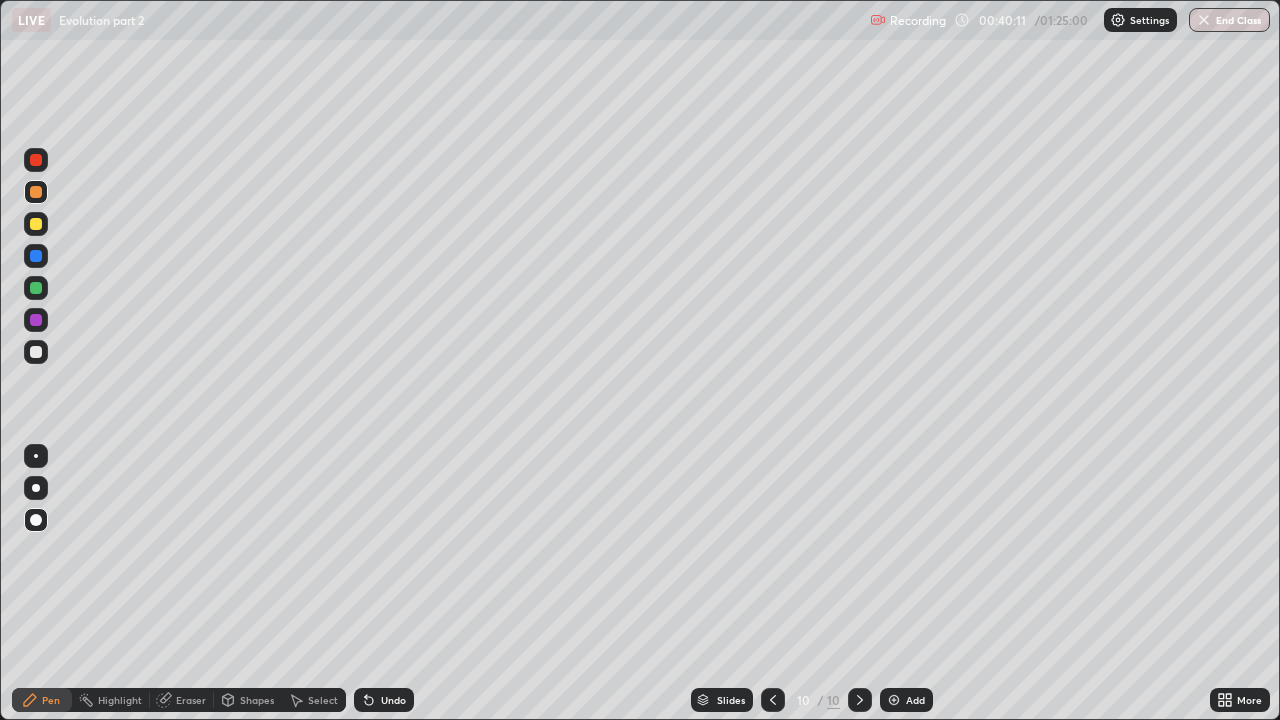 click at bounding box center [36, 320] 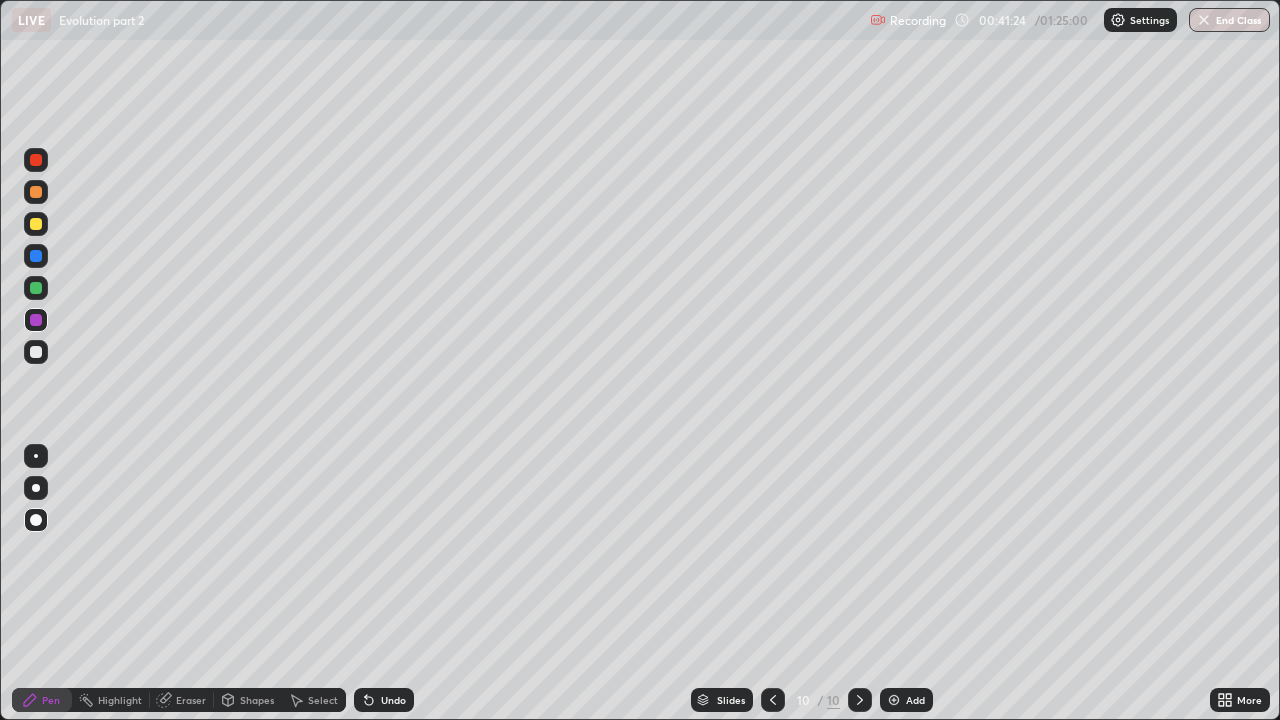 click at bounding box center (36, 224) 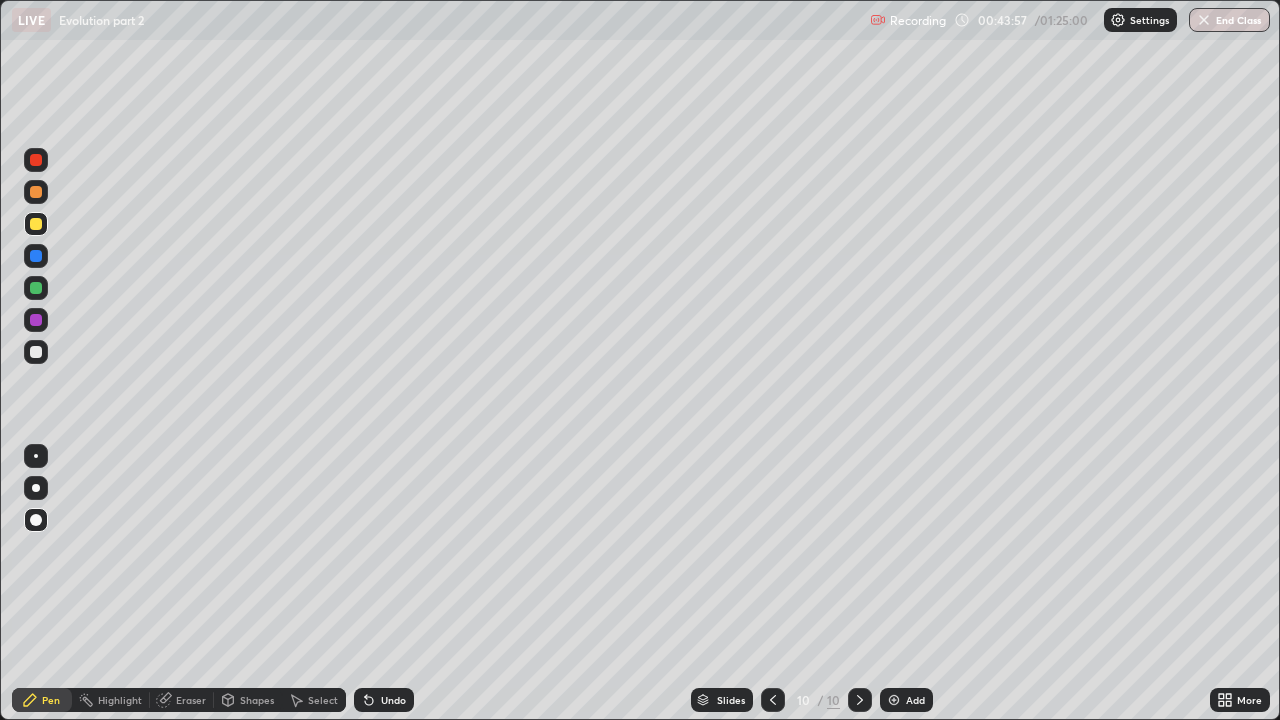 click on "Add" at bounding box center (915, 700) 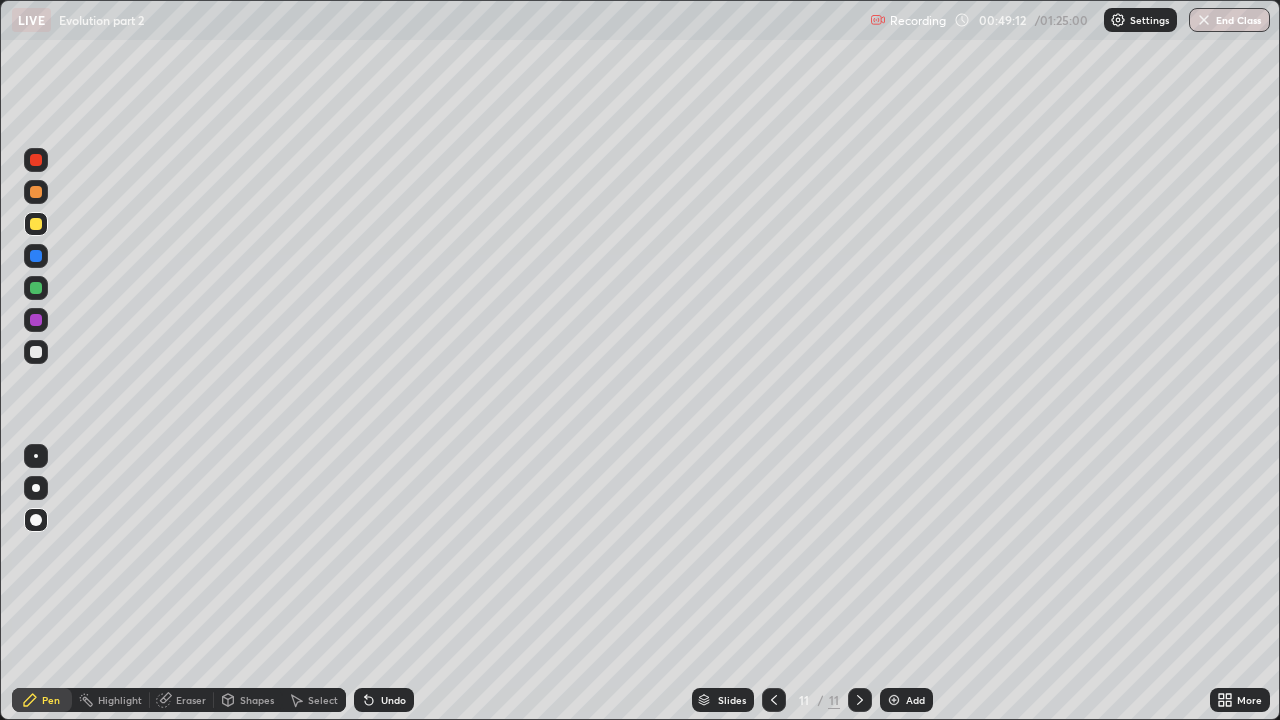 click 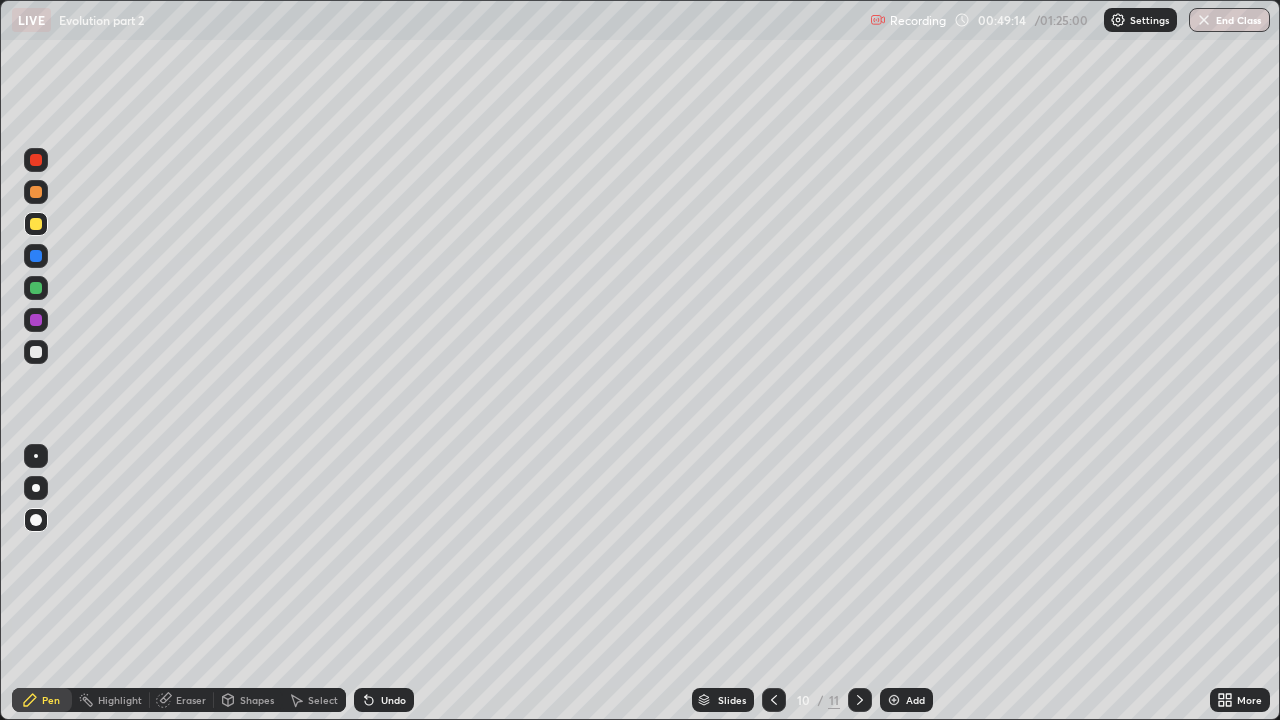click 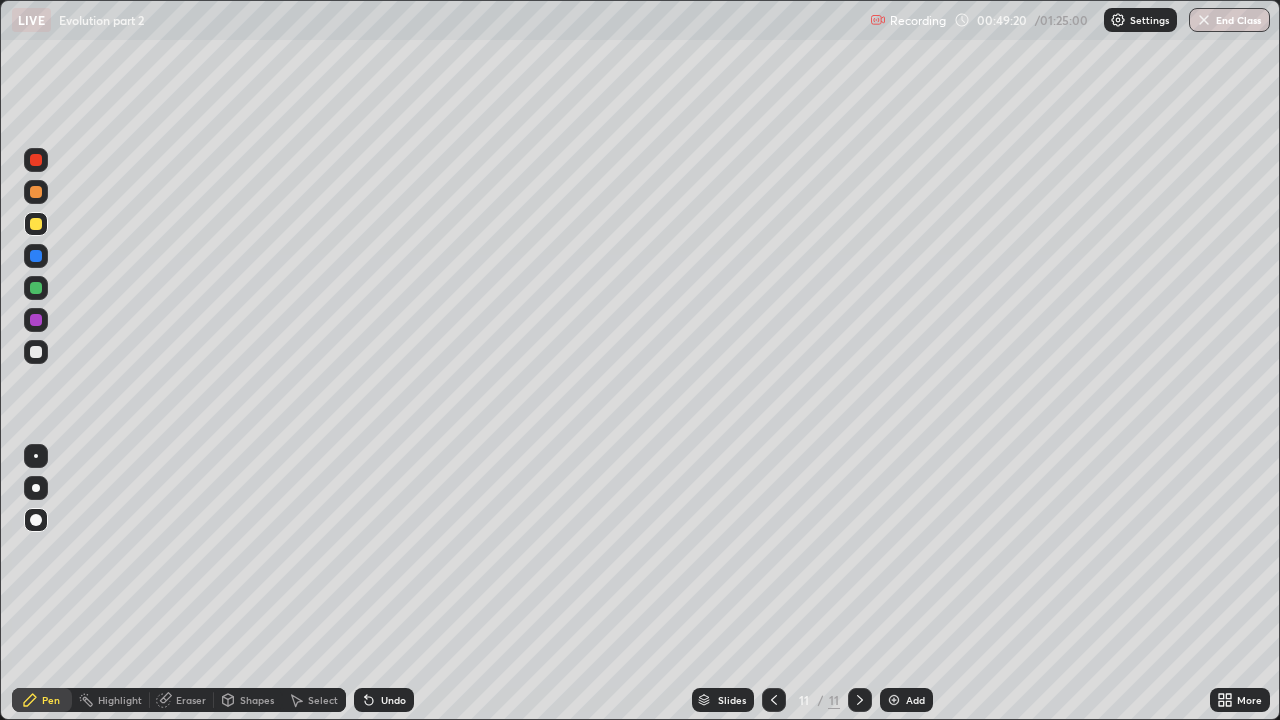 click on "Eraser" at bounding box center [191, 700] 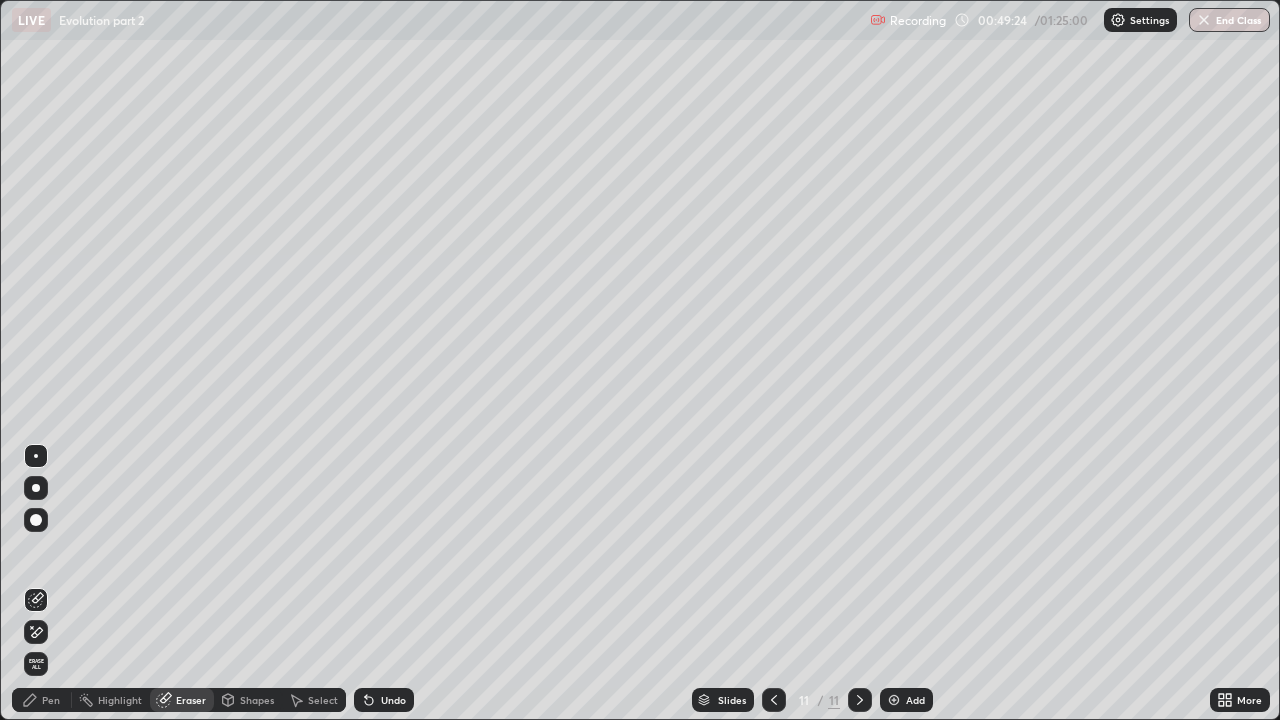 click on "Pen" at bounding box center (51, 700) 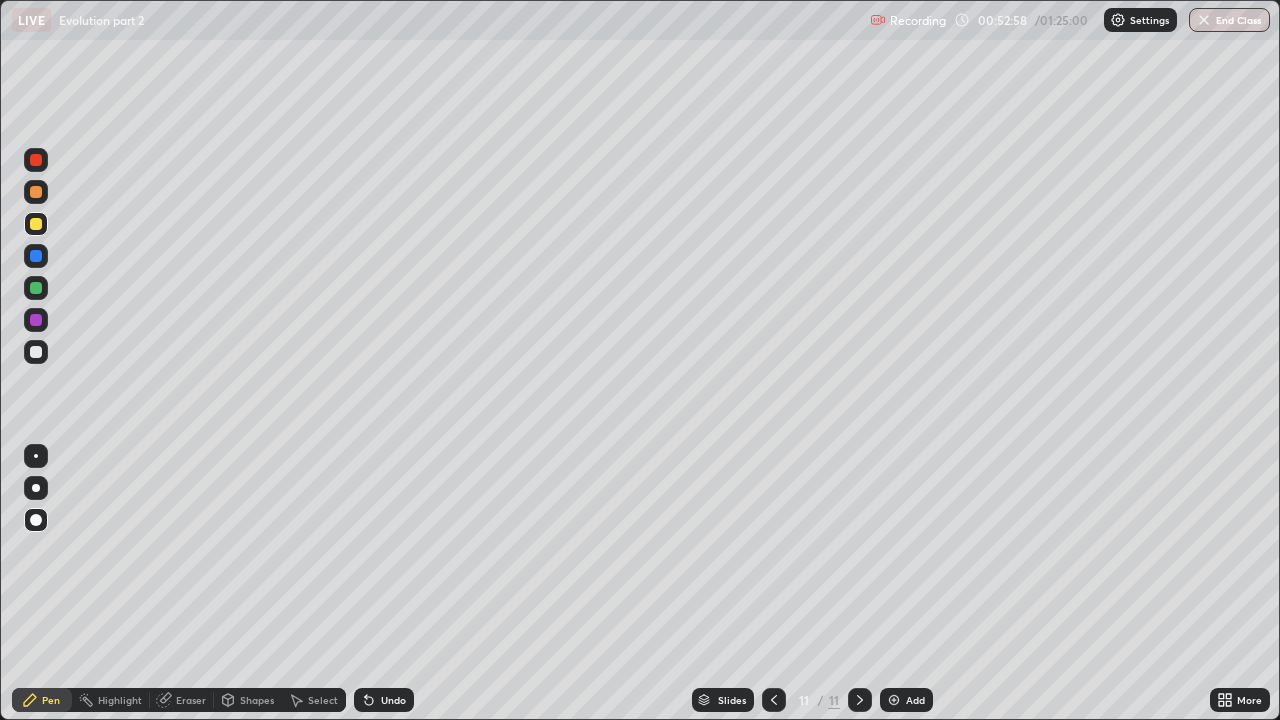 click on "Add" at bounding box center (915, 700) 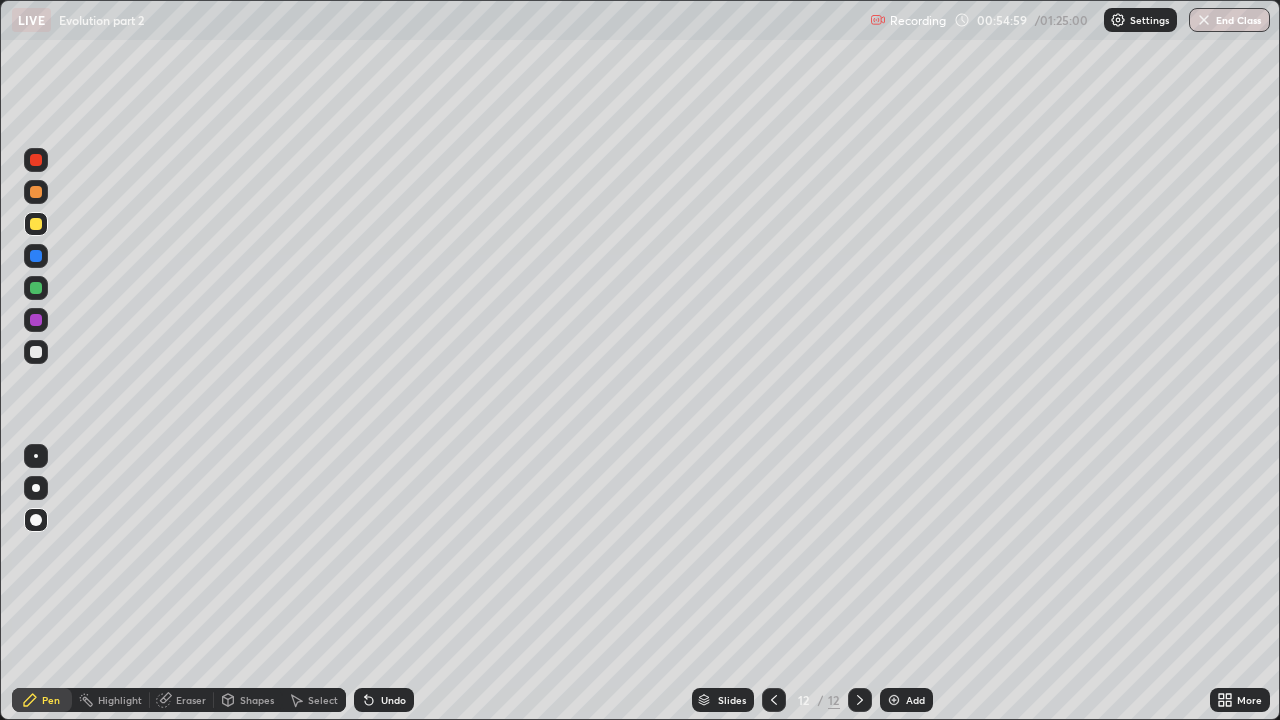 click at bounding box center [36, 320] 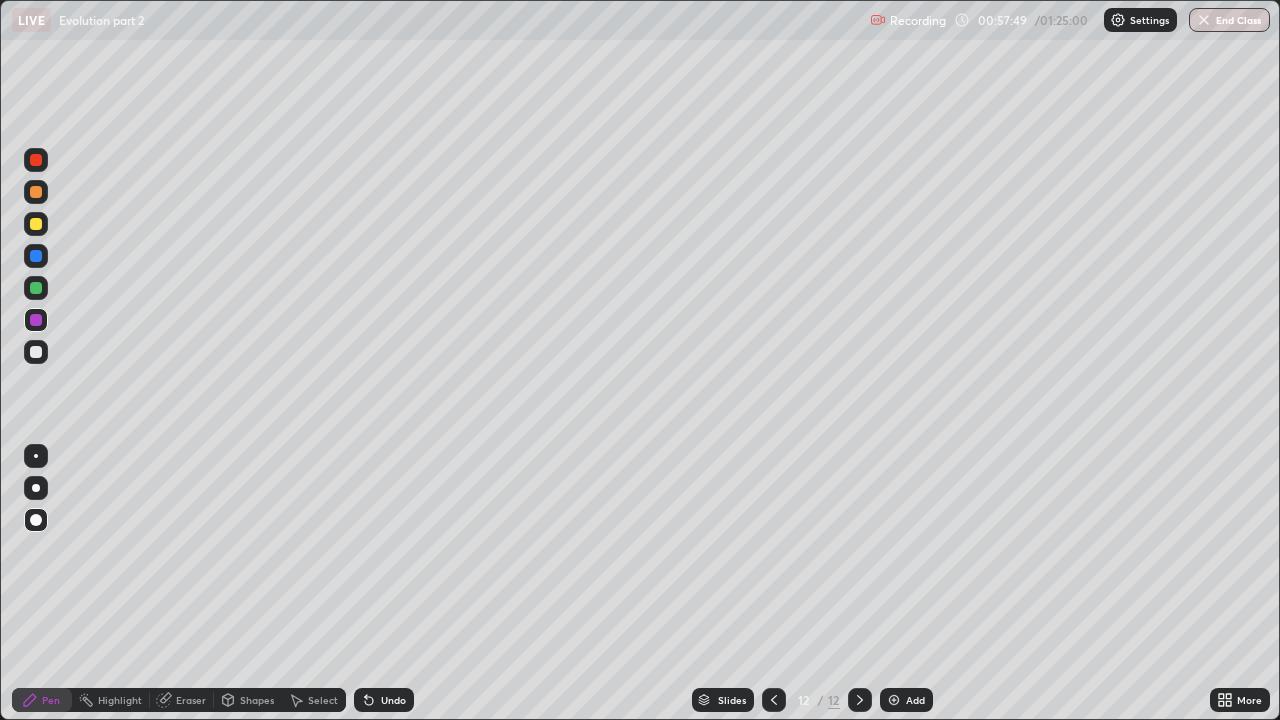 click on "Add" at bounding box center (906, 700) 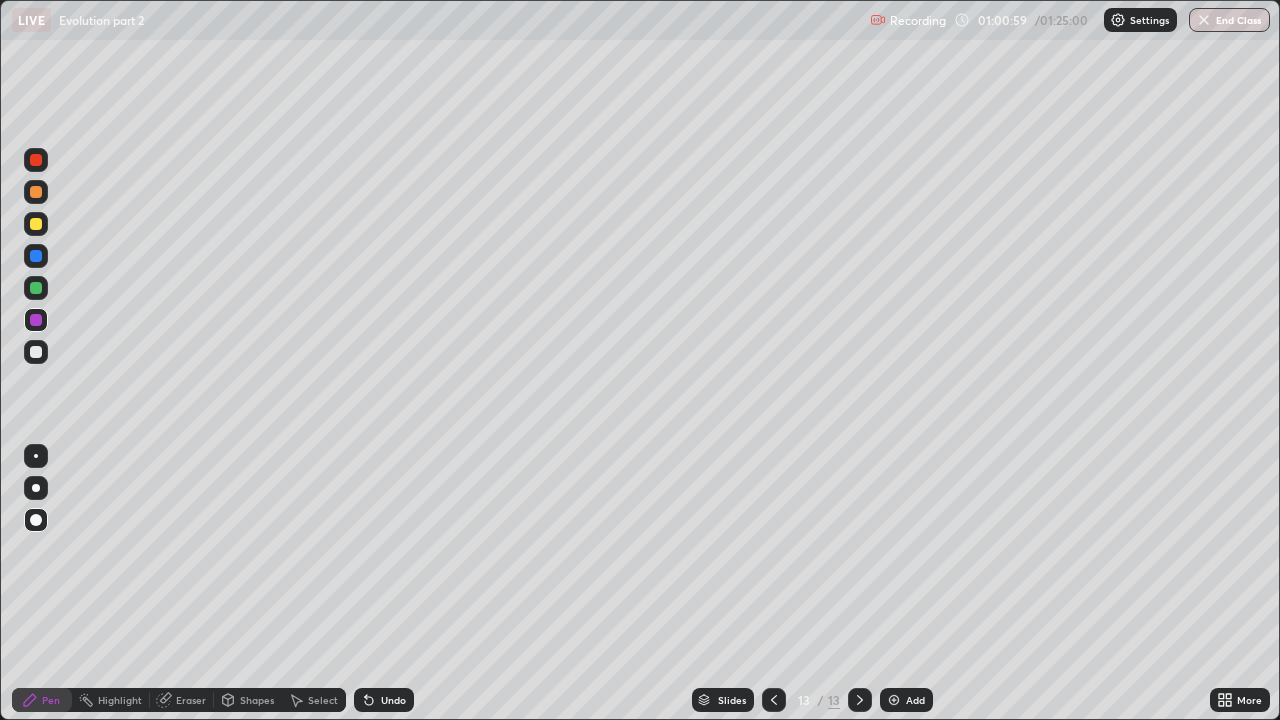 click at bounding box center [36, 520] 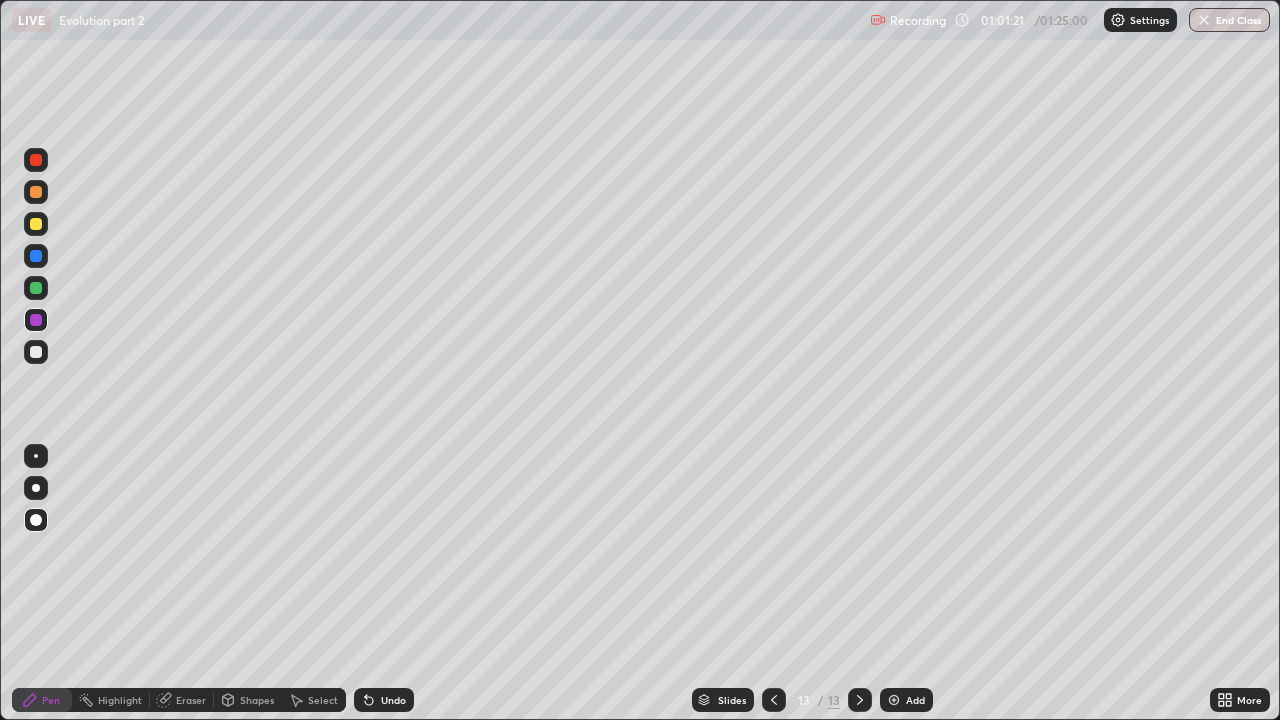 click at bounding box center (36, 352) 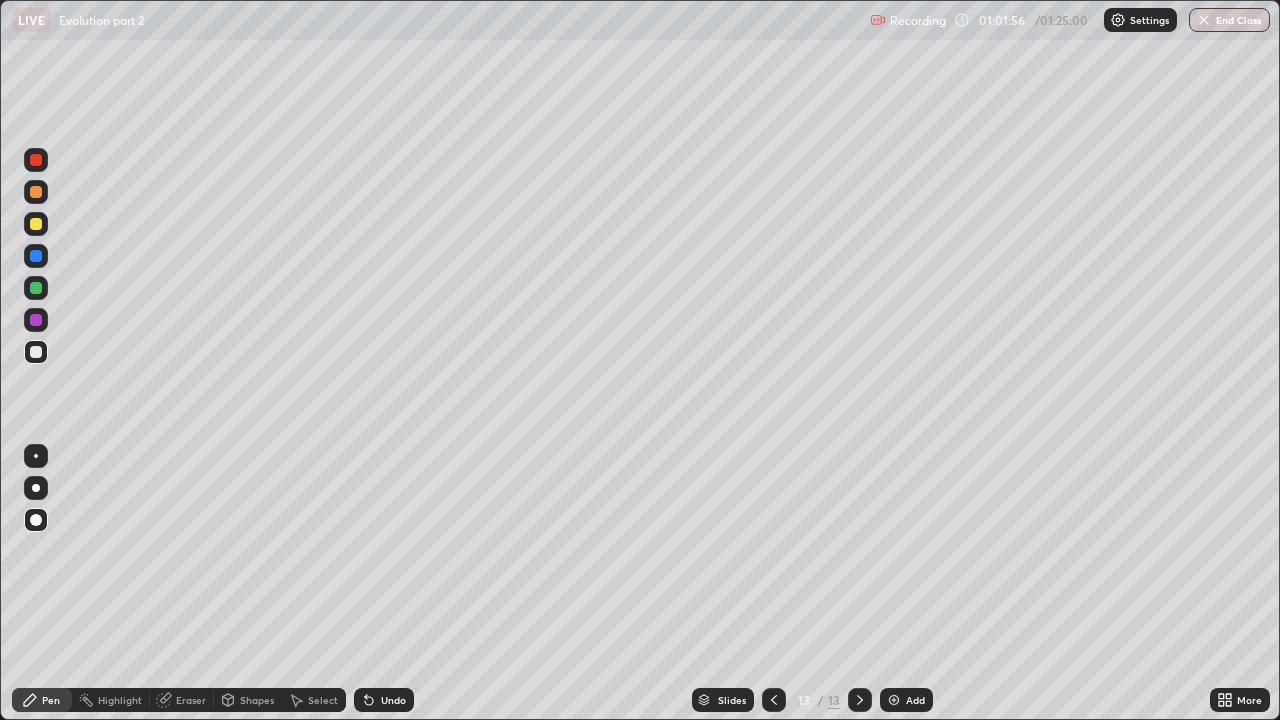 click at bounding box center (36, 352) 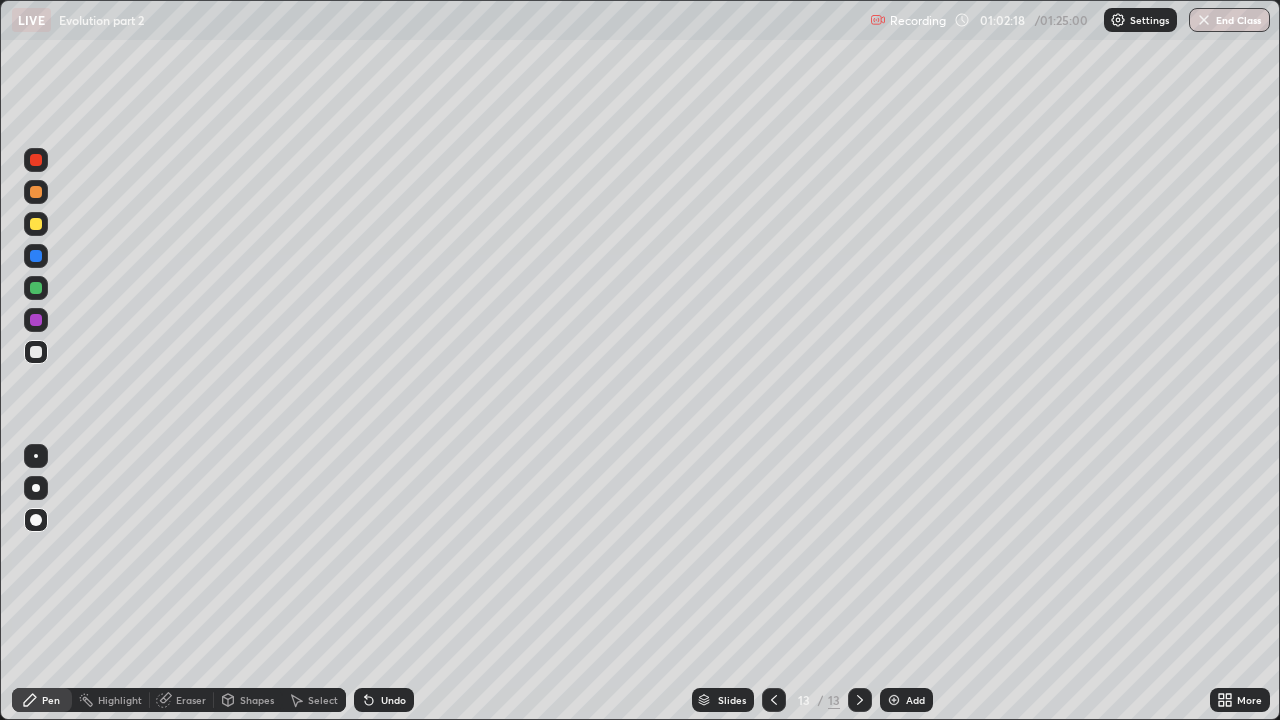 click at bounding box center (36, 256) 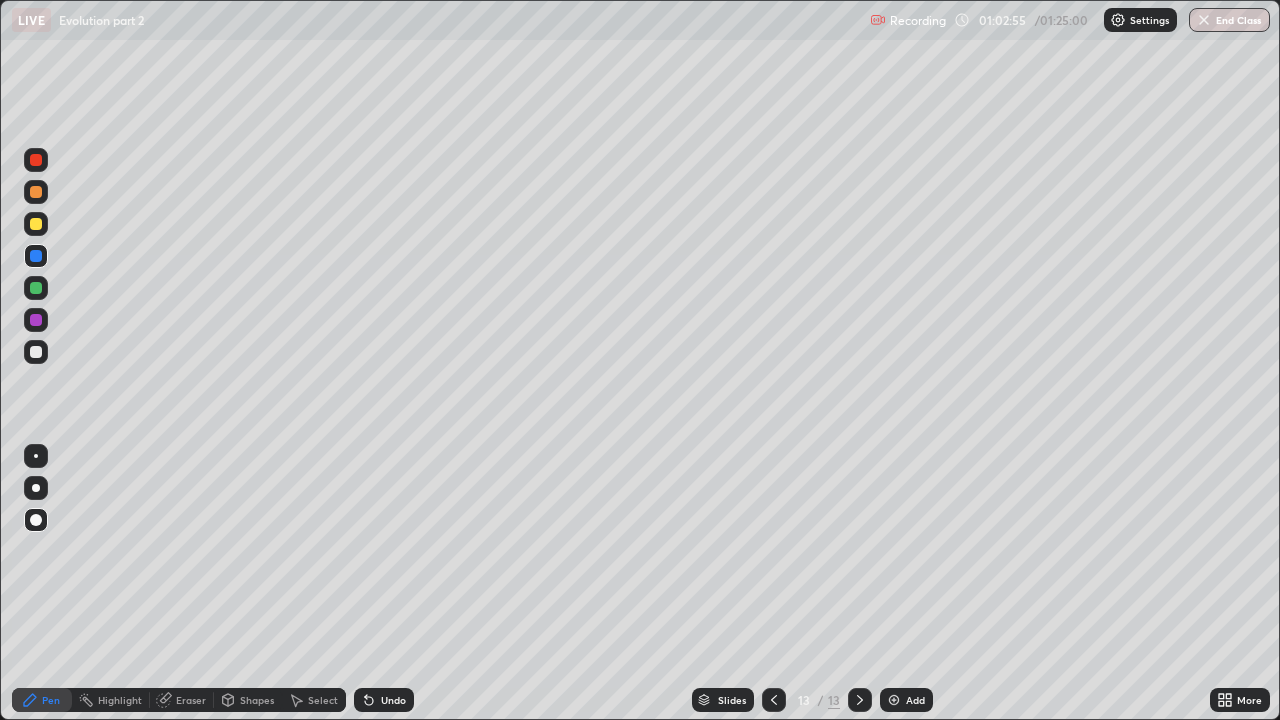 click at bounding box center [36, 192] 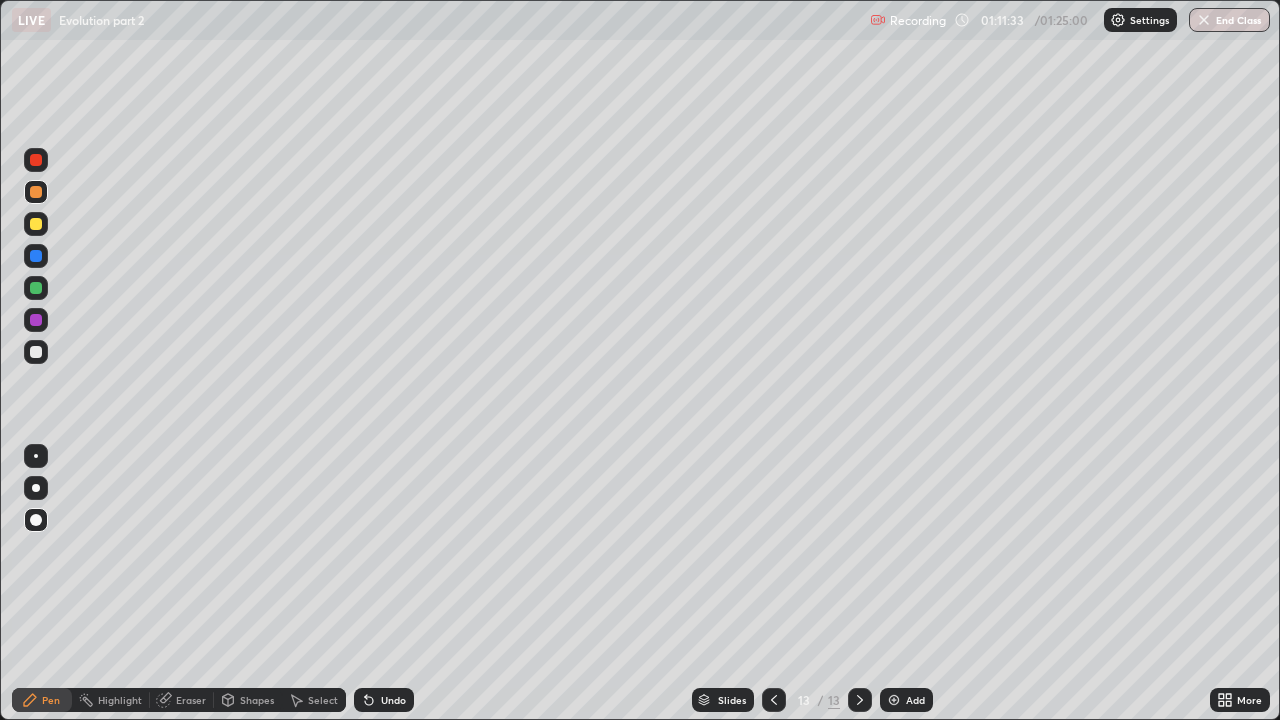 click on "End Class" at bounding box center [1229, 20] 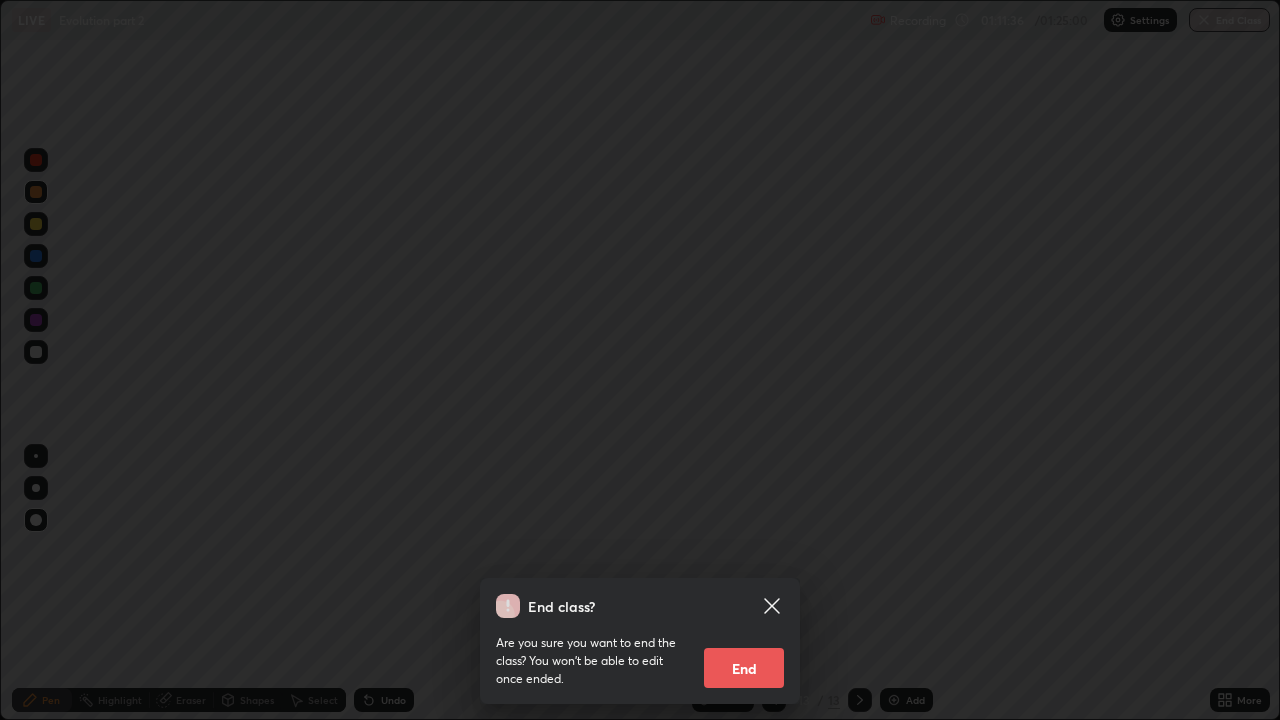 click on "End" at bounding box center (744, 668) 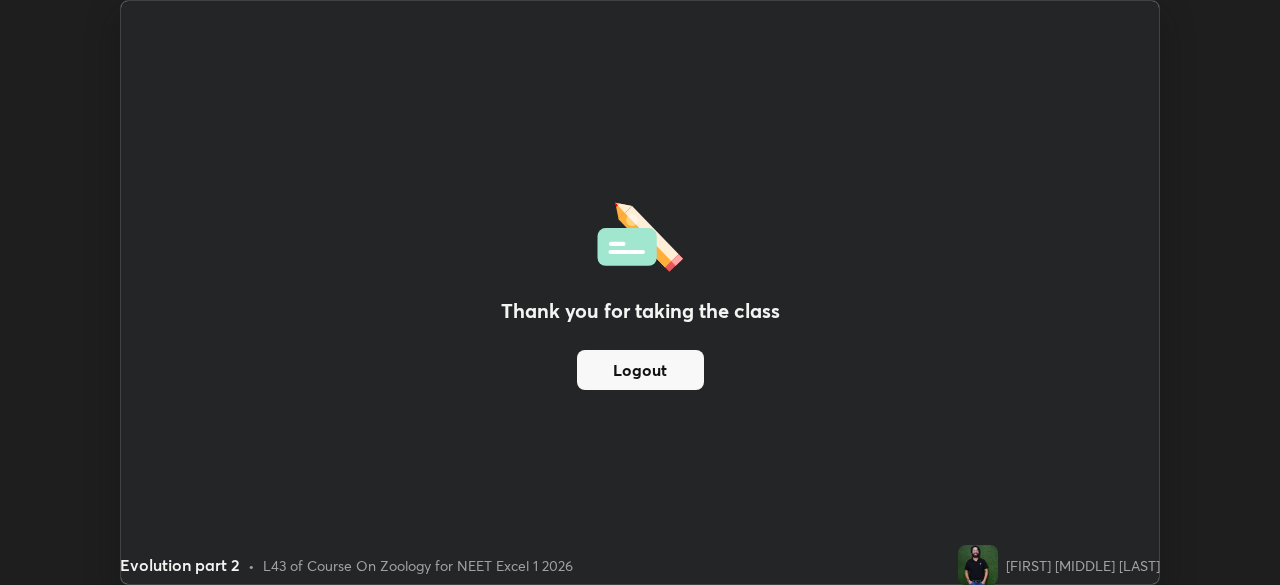 scroll, scrollTop: 585, scrollLeft: 1280, axis: both 